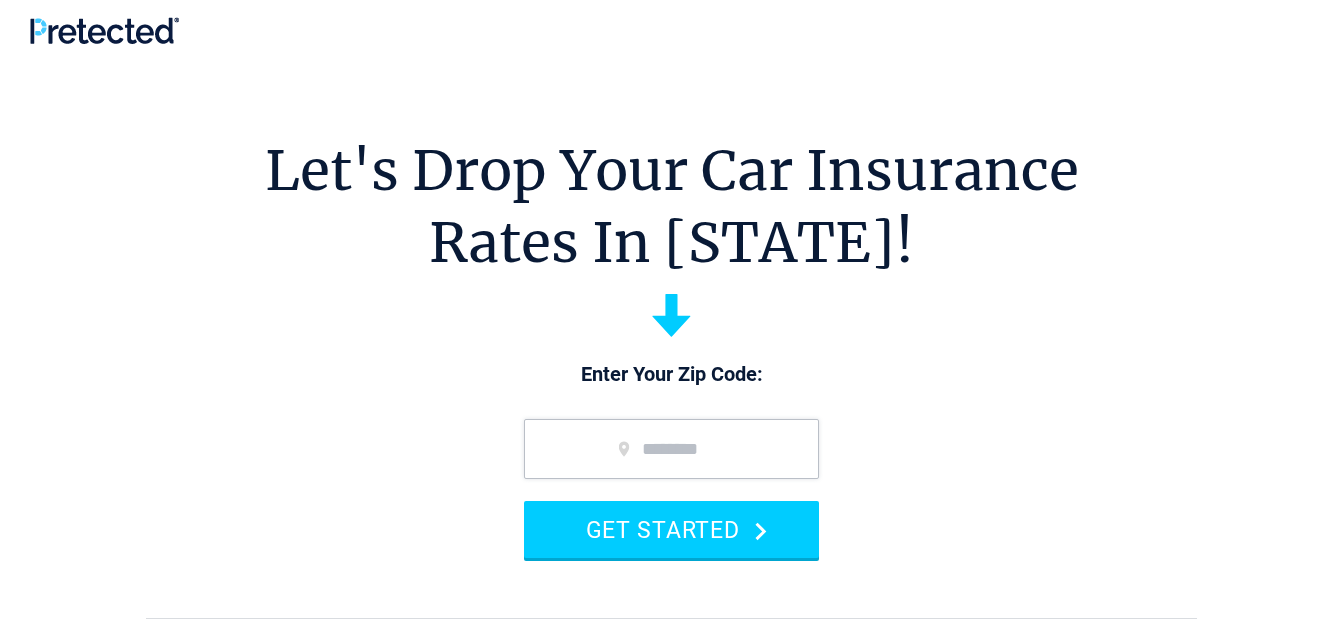 scroll, scrollTop: 0, scrollLeft: 0, axis: both 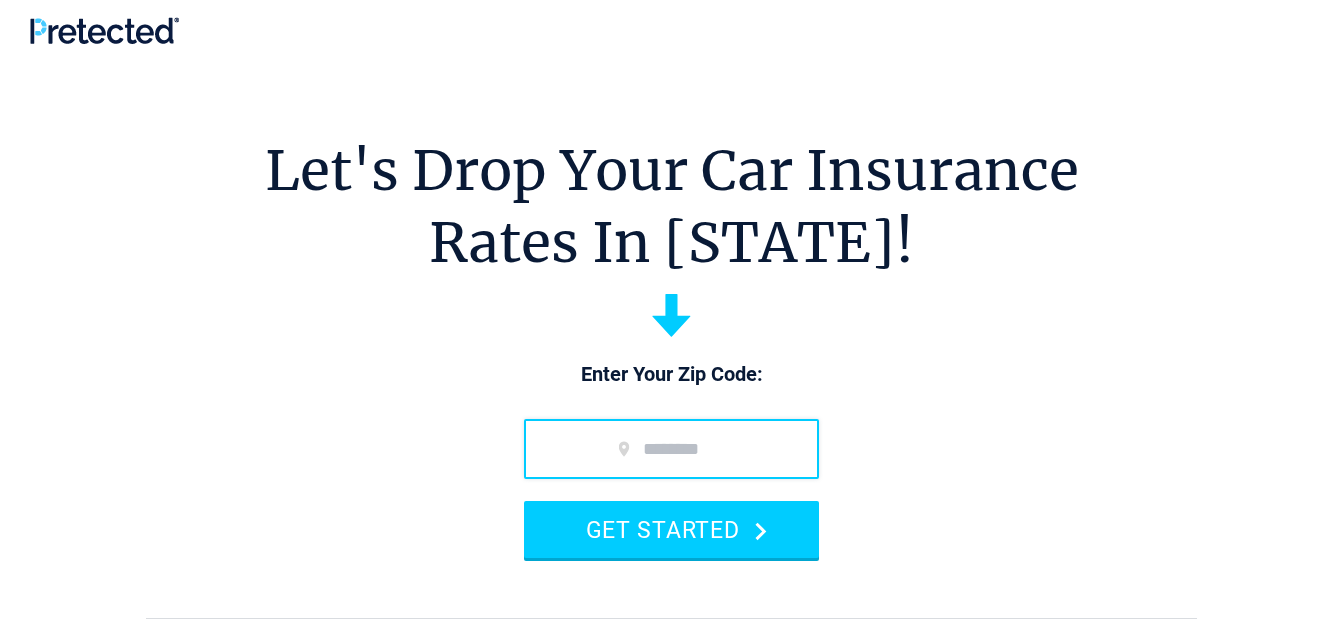 click at bounding box center (671, 449) 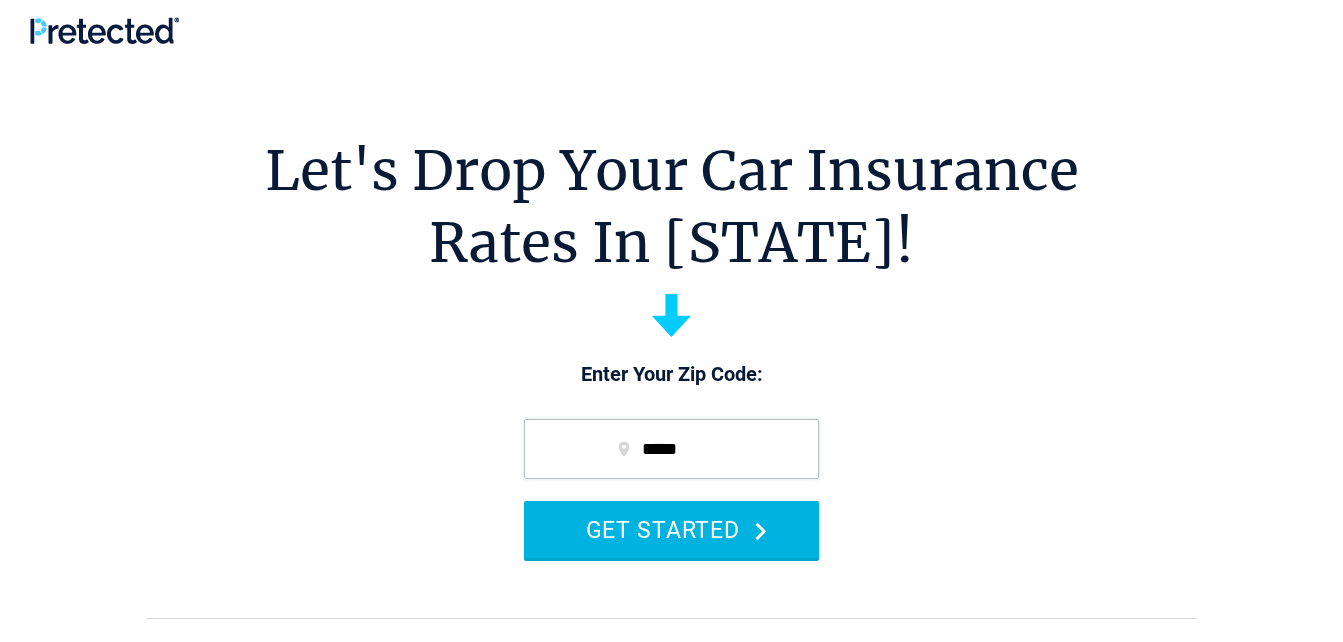 type on "*****" 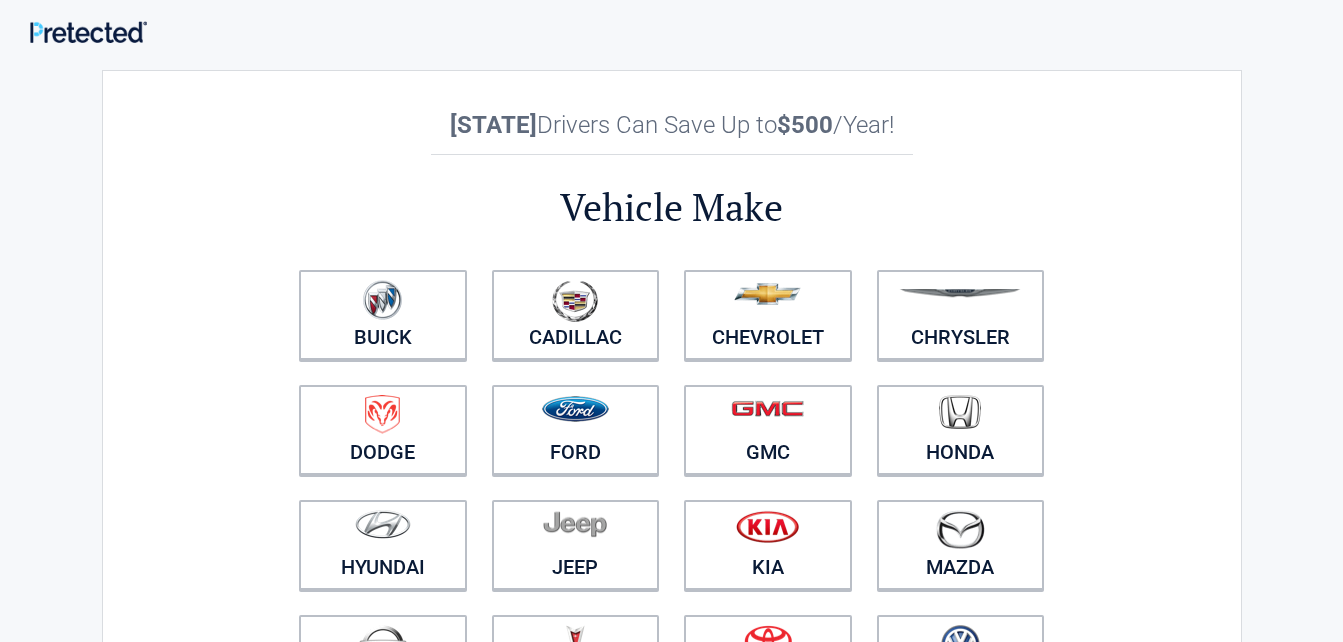 scroll, scrollTop: 0, scrollLeft: 0, axis: both 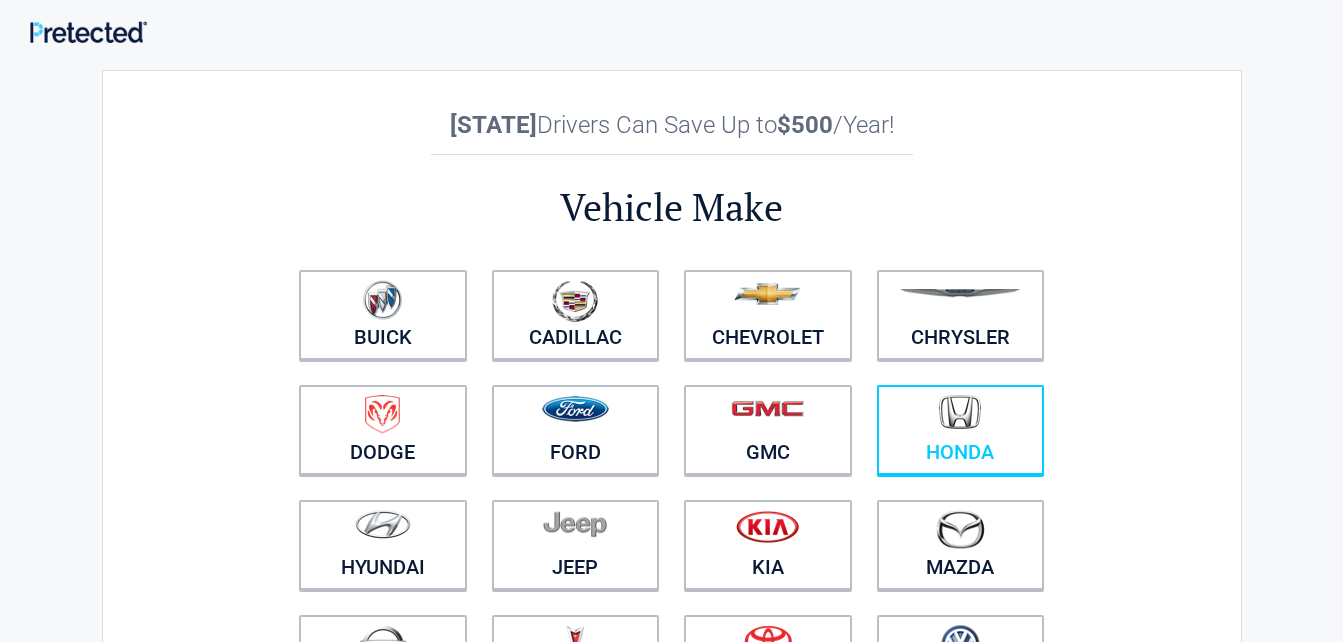 click at bounding box center (961, 417) 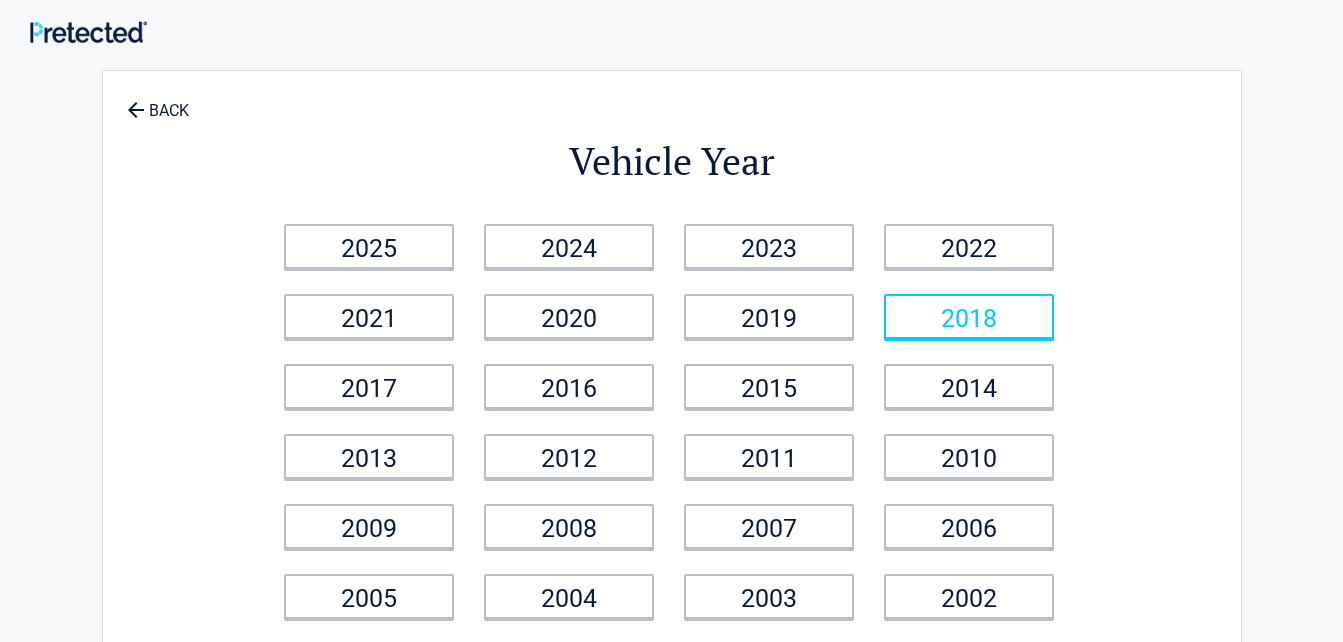 click on "2018" at bounding box center [969, 316] 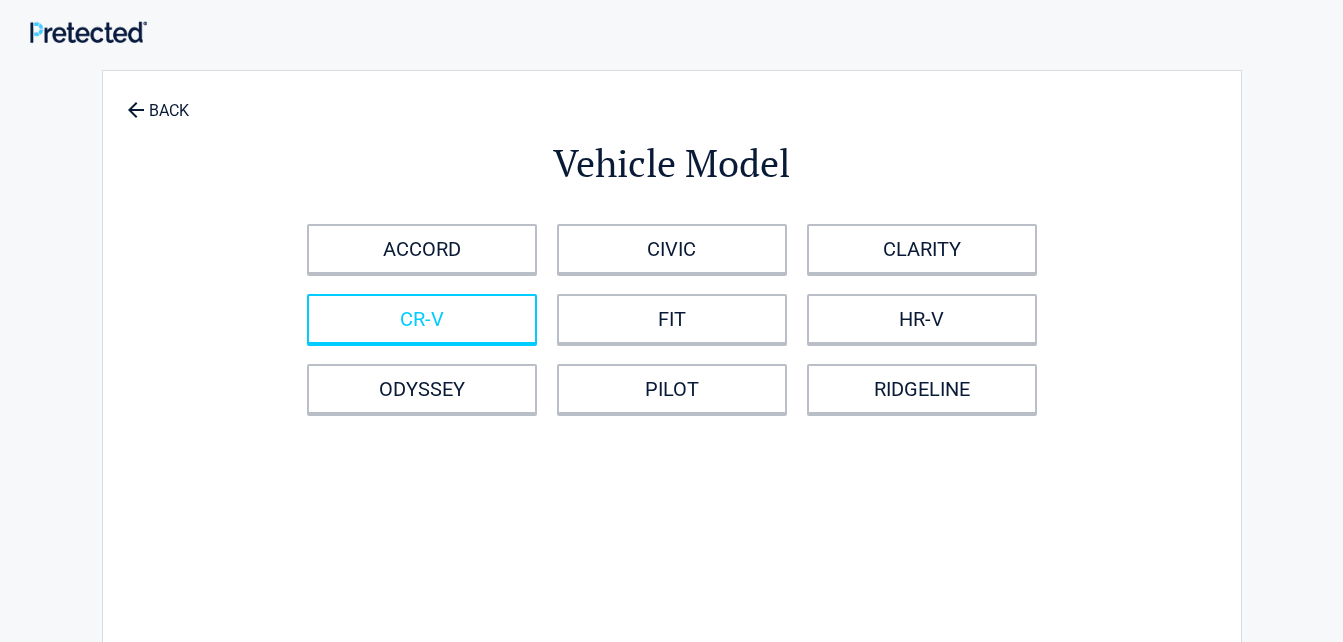 click on "CR-V" at bounding box center (422, 319) 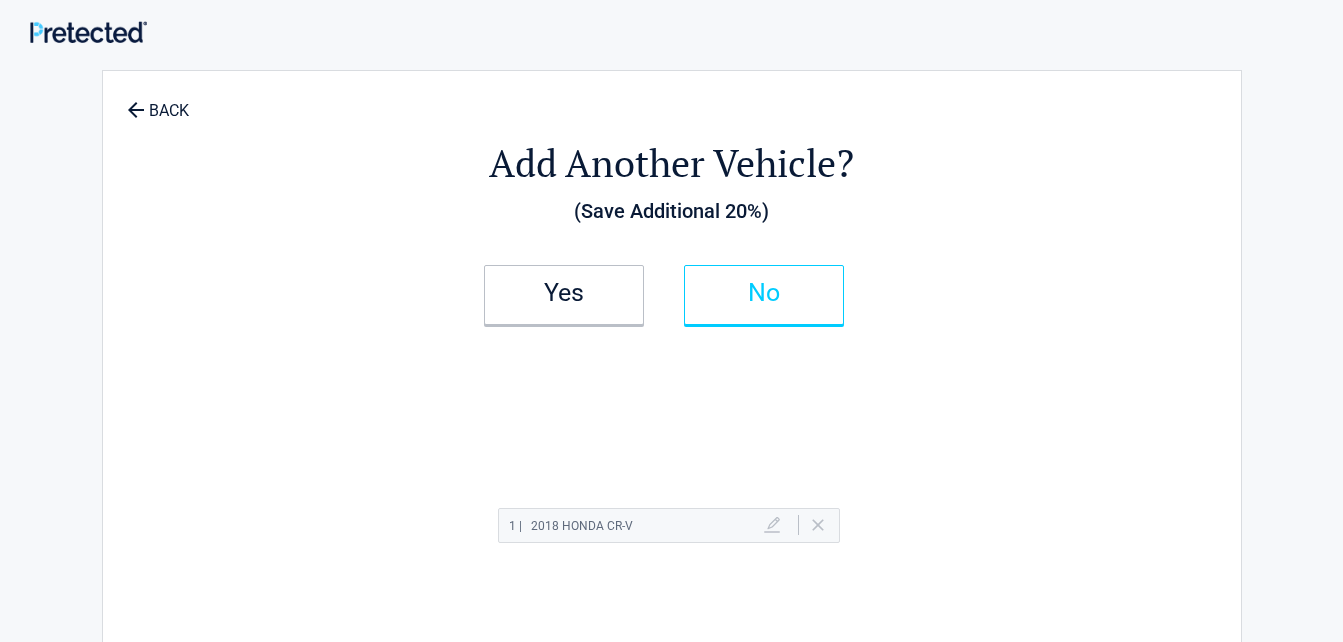 click on "No" at bounding box center (764, 293) 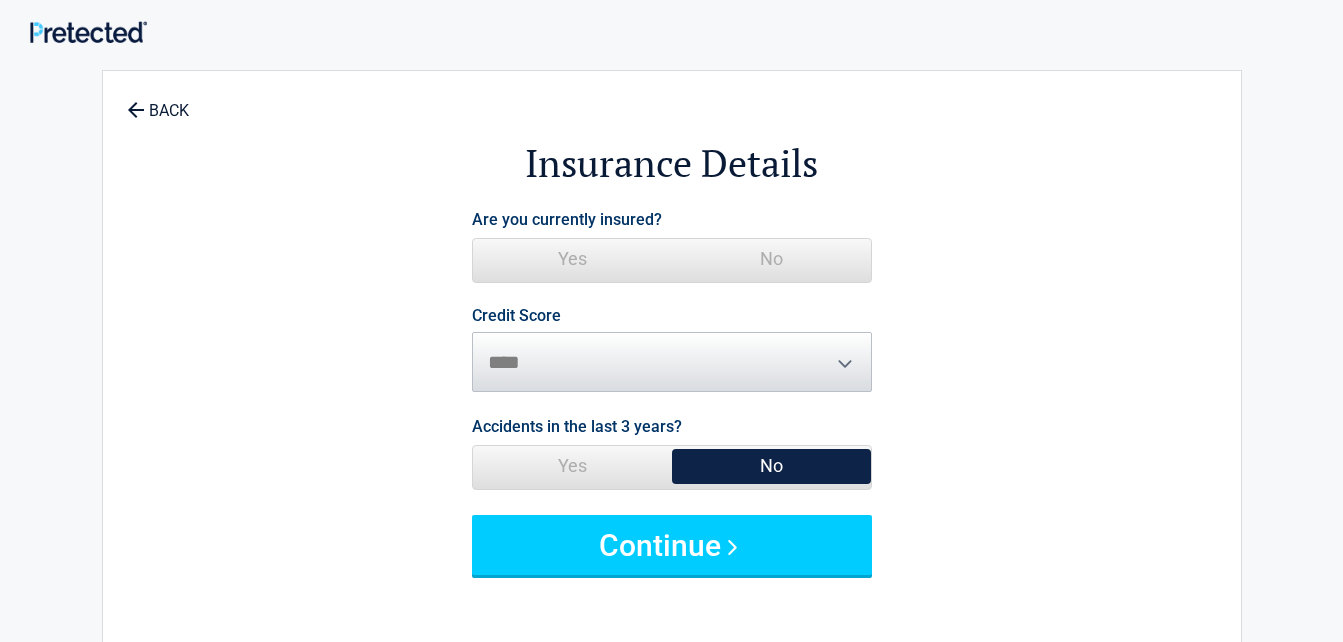 click on "Yes" at bounding box center (572, 259) 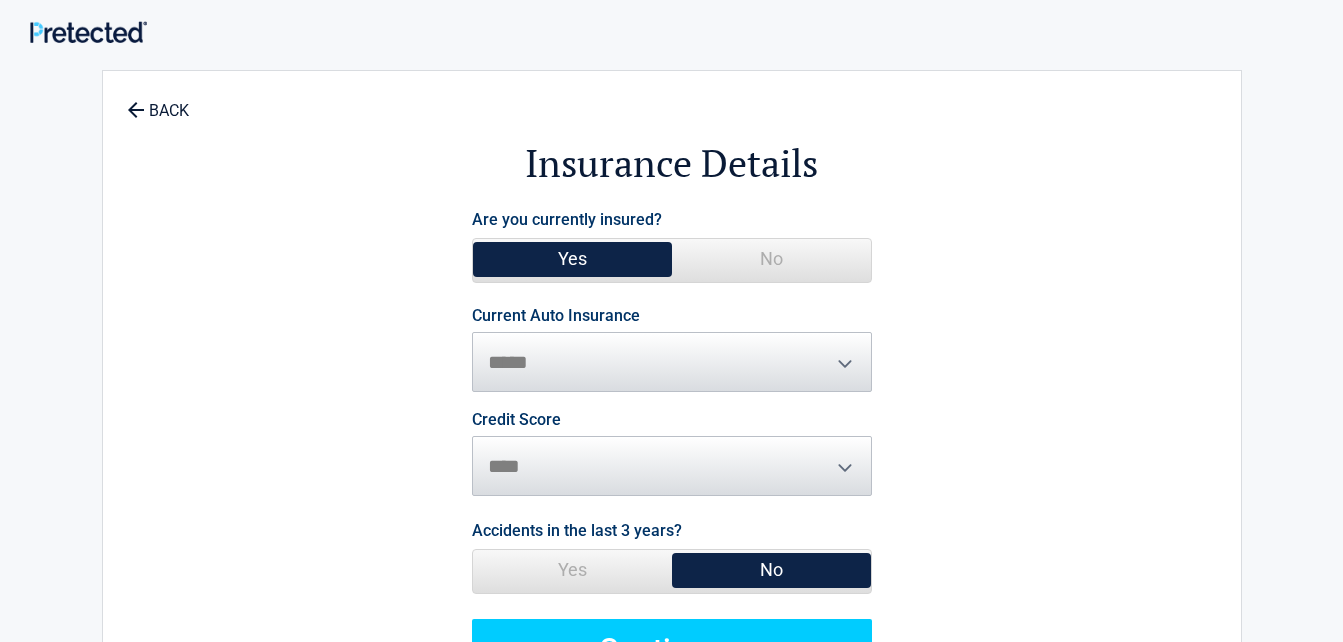 click on "**********" at bounding box center [672, 350] 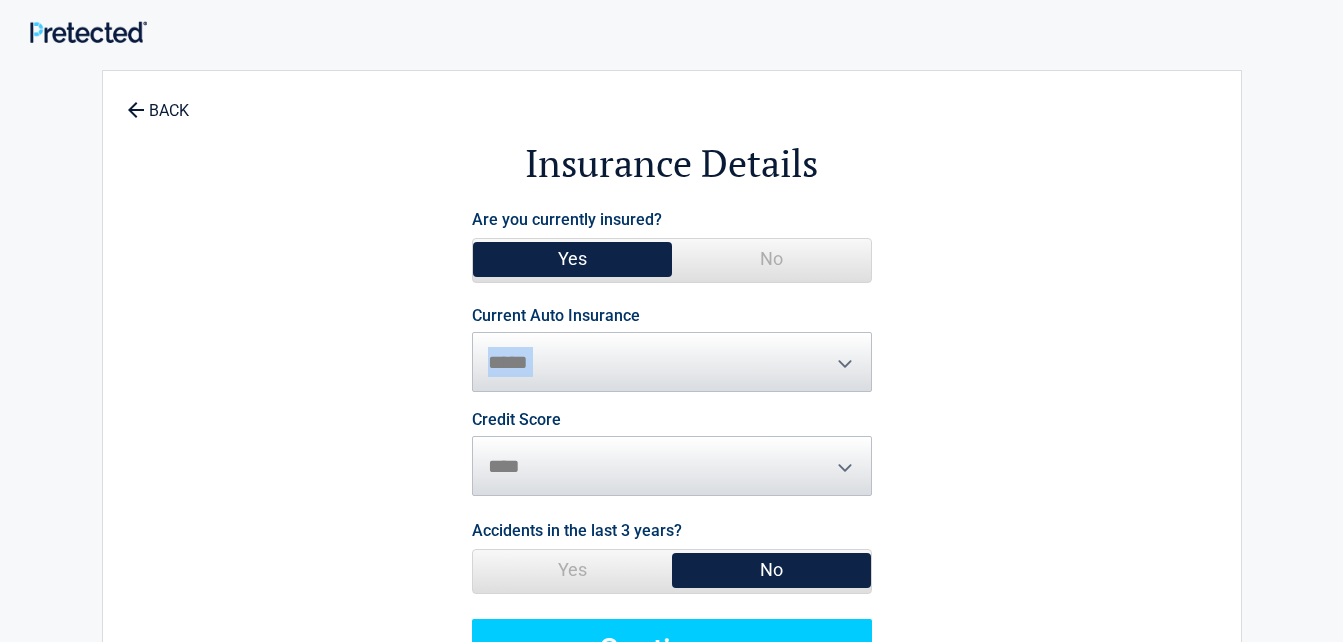 click on "**********" at bounding box center [672, 350] 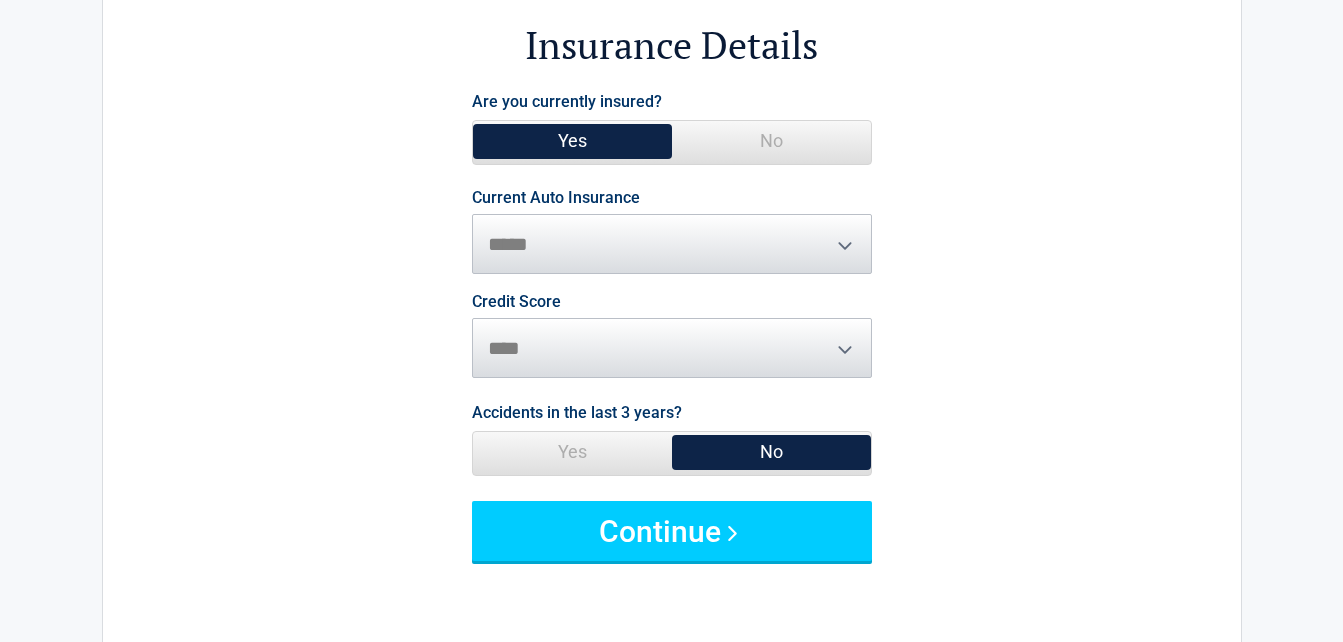 scroll, scrollTop: 130, scrollLeft: 0, axis: vertical 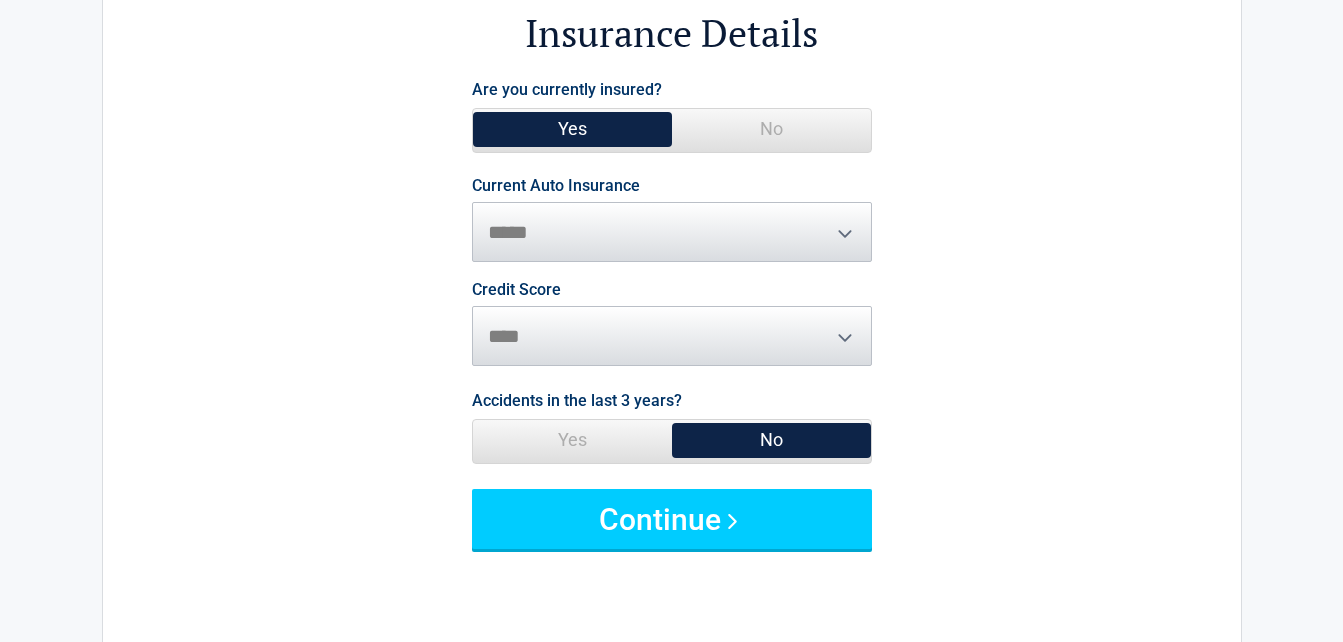 click on "**********" at bounding box center [672, 220] 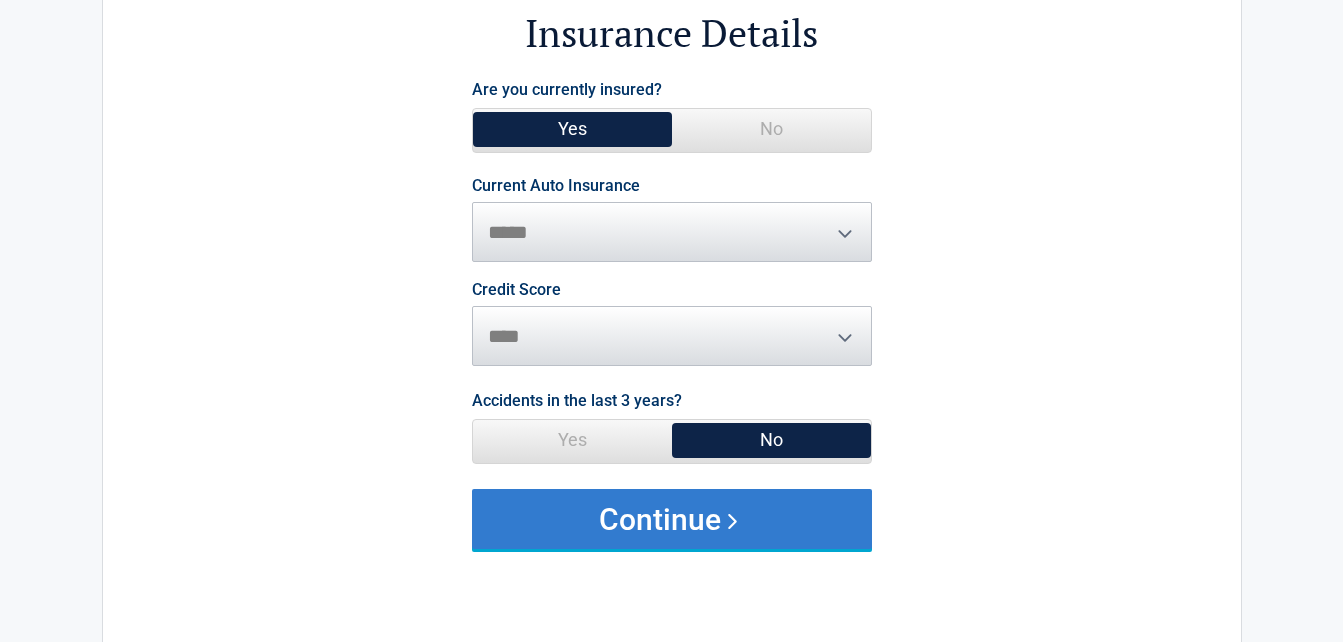 click on "Continue" at bounding box center [672, 519] 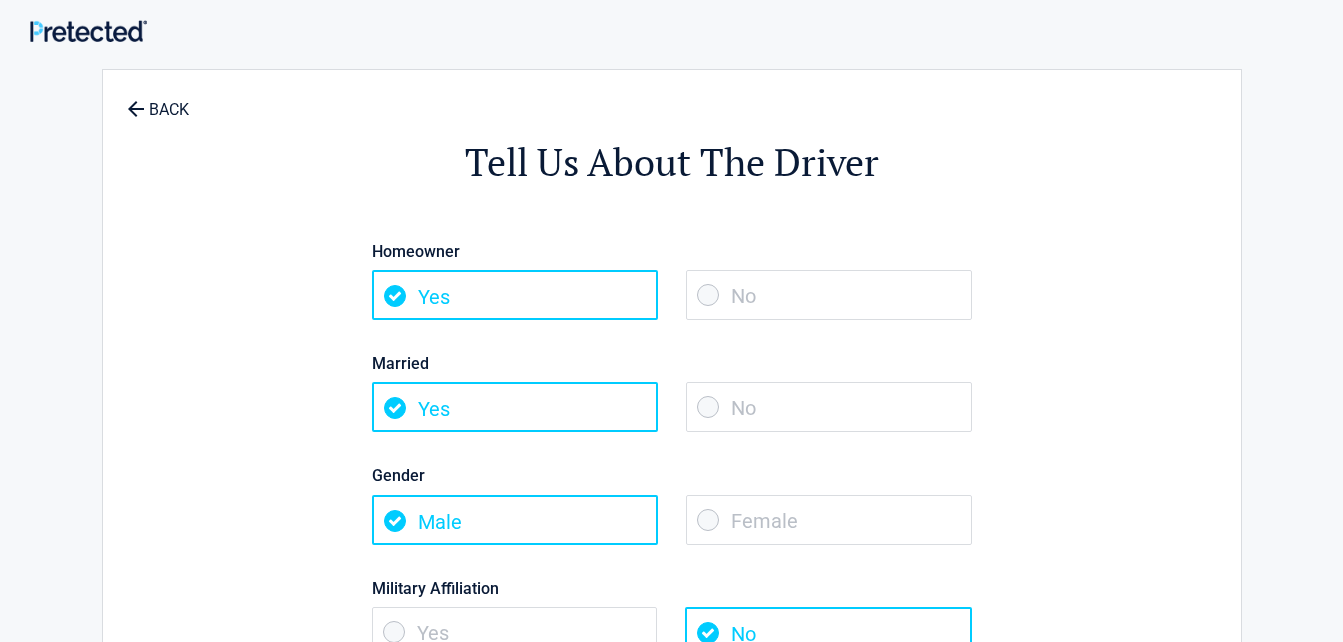 scroll, scrollTop: 0, scrollLeft: 0, axis: both 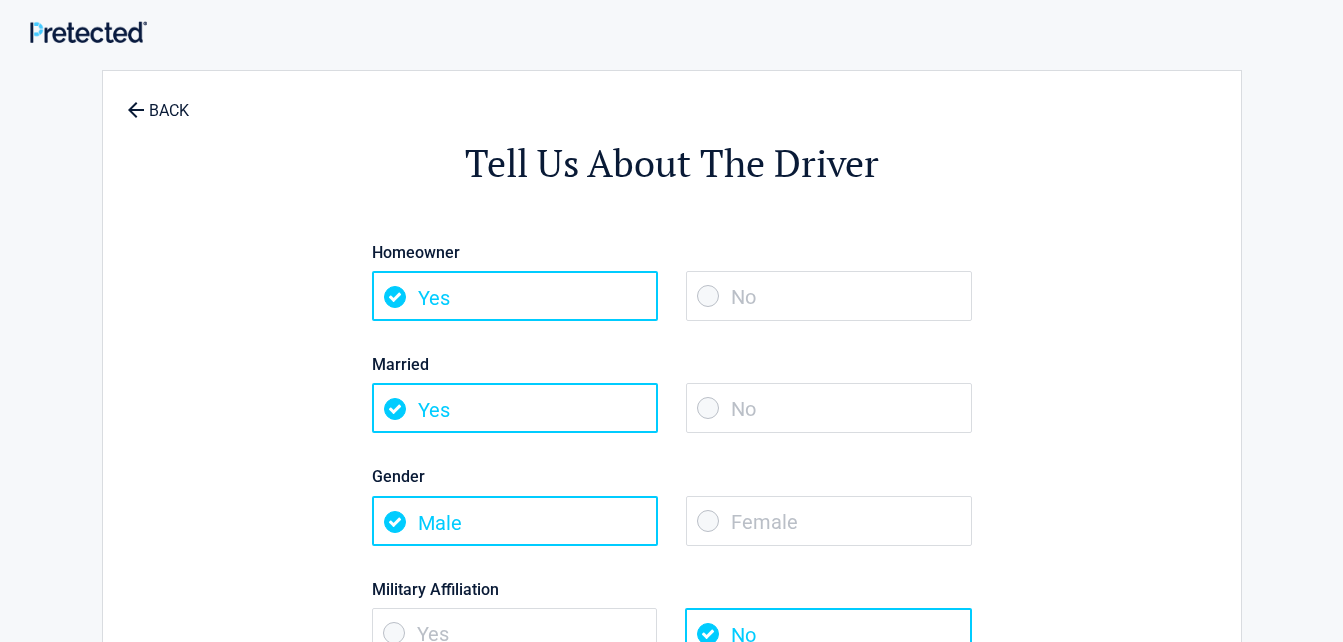 click on "No" at bounding box center (829, 296) 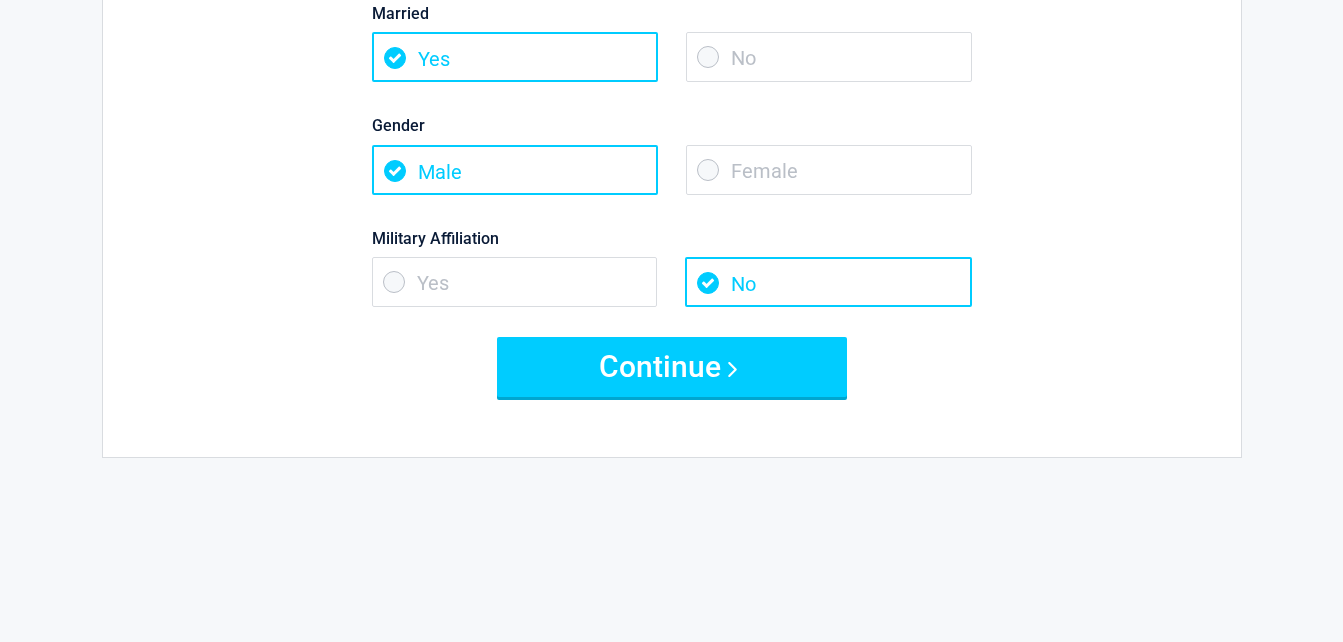 scroll, scrollTop: 383, scrollLeft: 0, axis: vertical 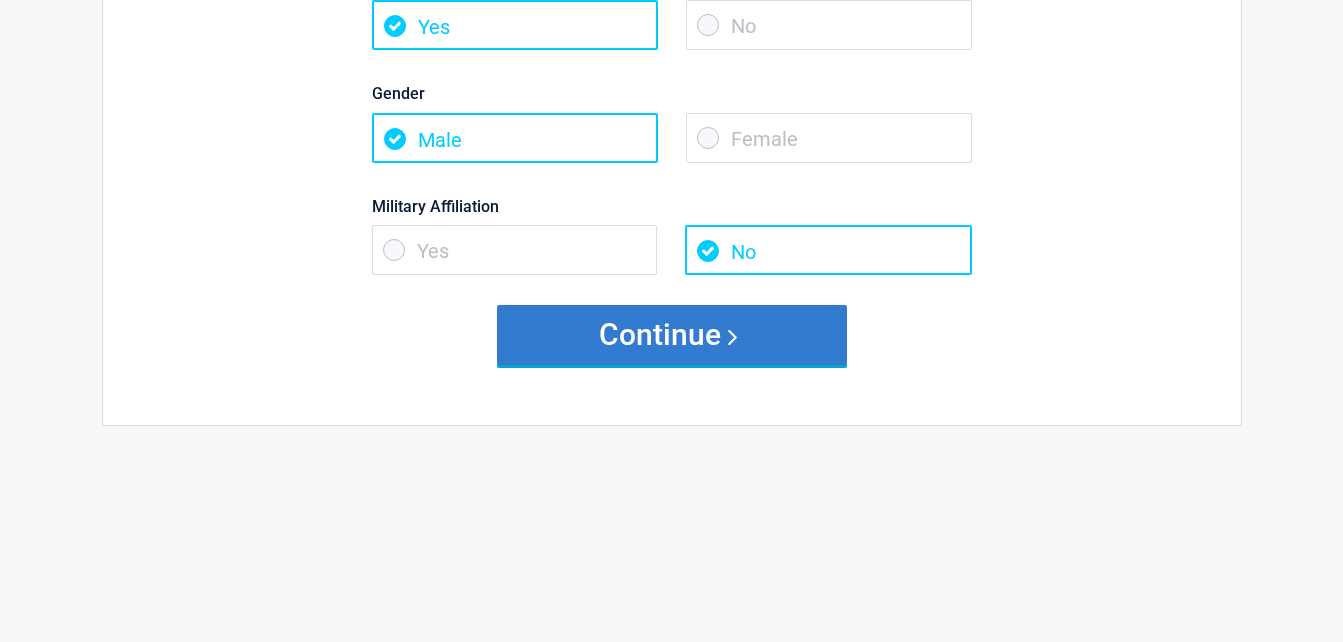 click on "Continue" at bounding box center [672, 335] 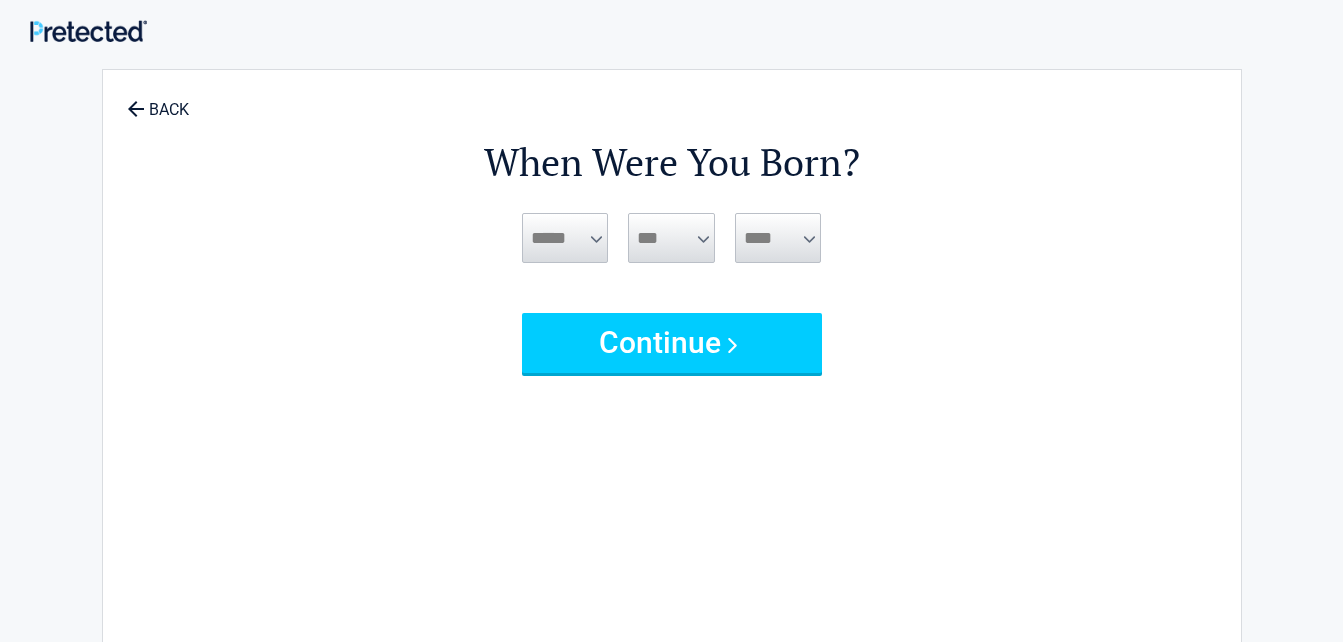 scroll, scrollTop: 0, scrollLeft: 0, axis: both 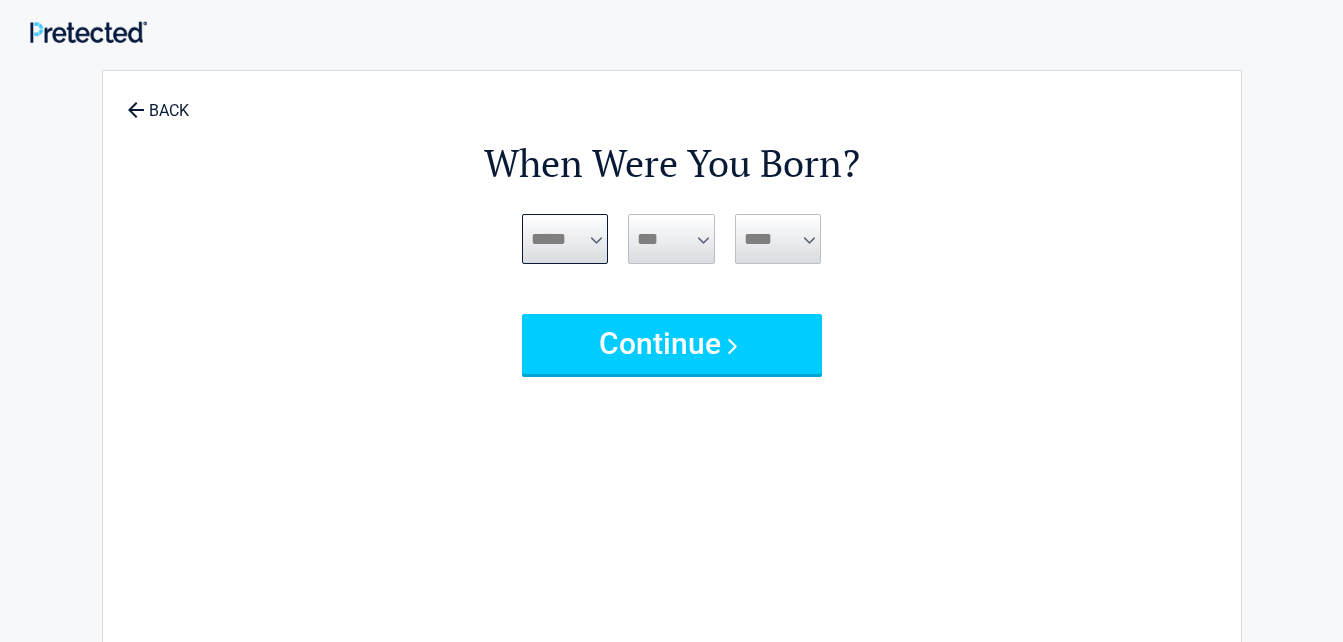 click on "*****
***
***
***
***
***
***
***
***
***
***
***
***" at bounding box center (565, 239) 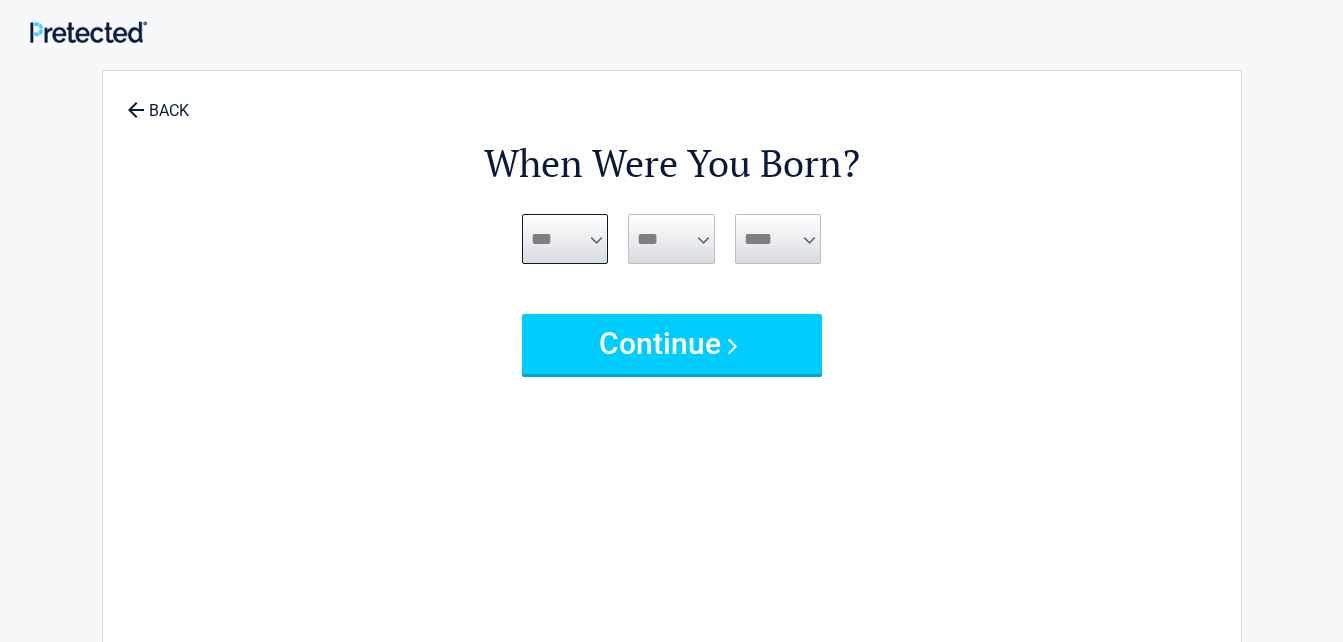 click on "*****
***
***
***
***
***
***
***
***
***
***
***
***" at bounding box center [565, 239] 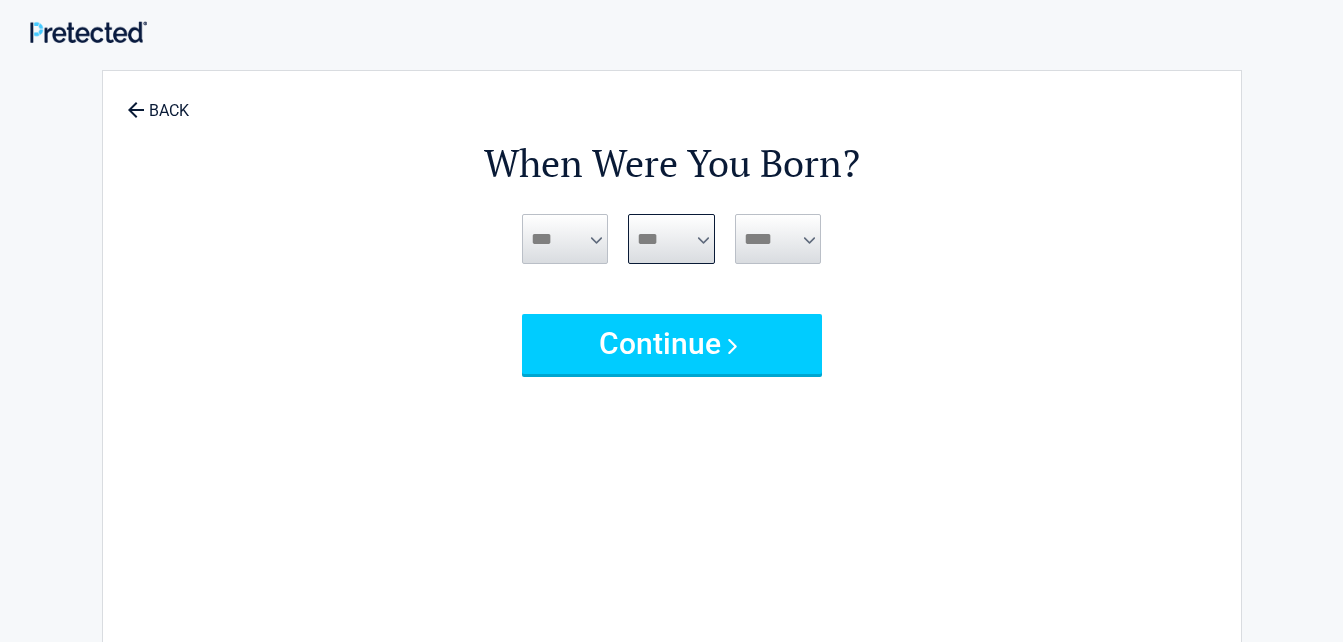 click on "*** * * * * * * * * * ** ** ** ** ** ** ** ** ** ** ** ** ** ** ** ** ** ** ** ** ** **" at bounding box center (671, 239) 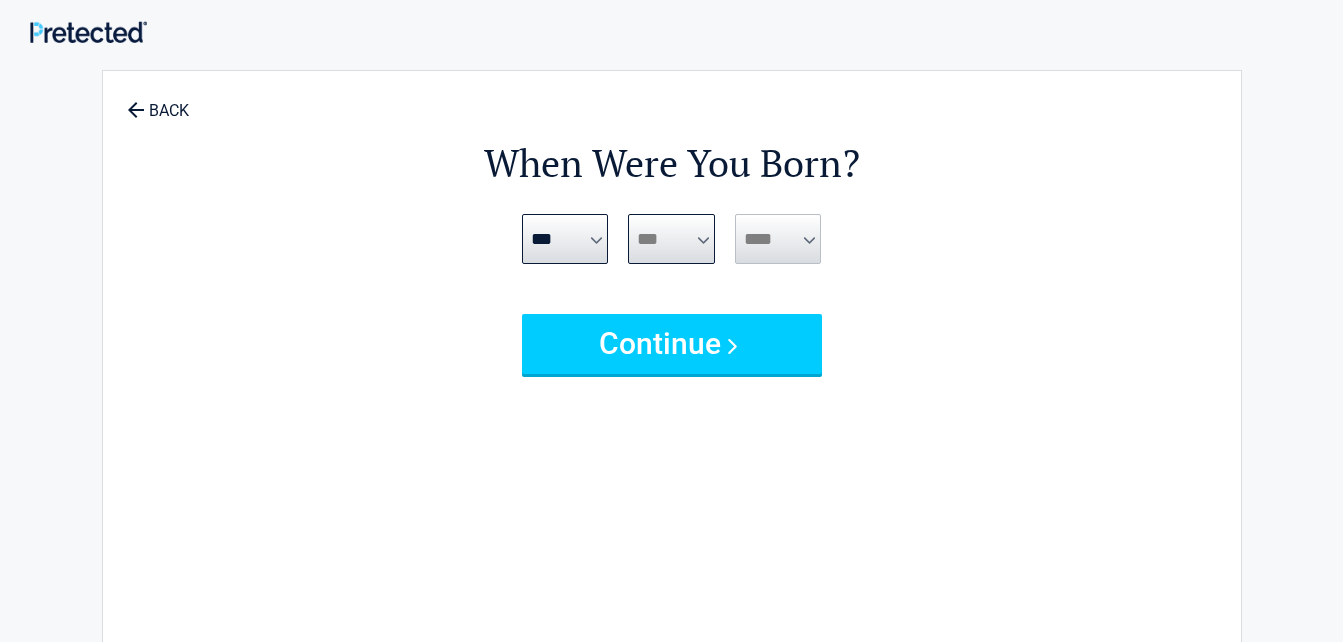 select on "*" 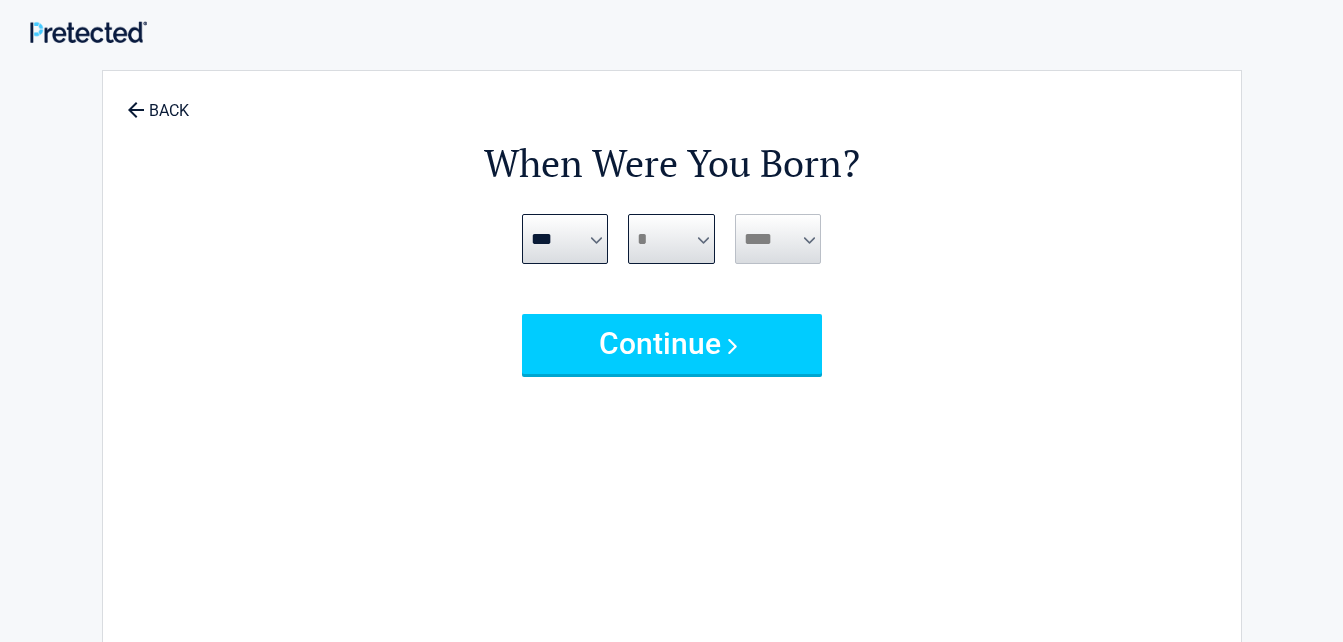 click on "*** * * * * * * * * * ** ** ** ** ** ** ** ** ** ** ** ** ** ** ** ** ** ** ** ** ** **" at bounding box center [671, 239] 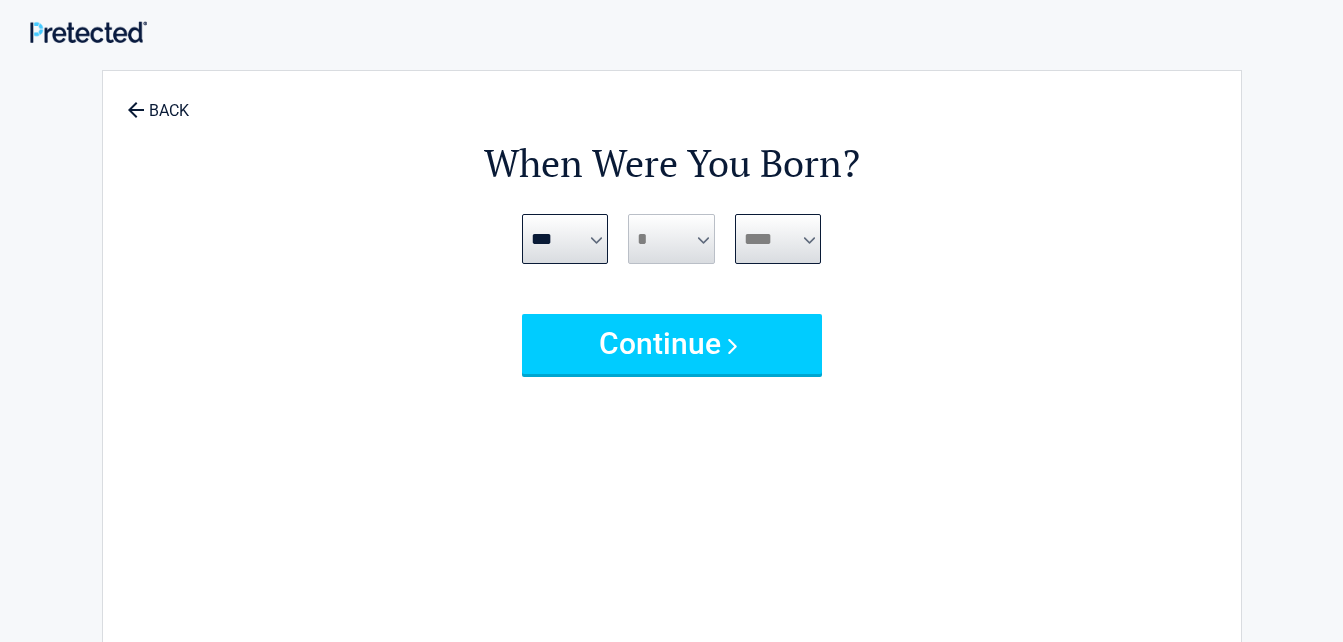 click on "****
****
****
****
****
****
****
****
****
****
****
****
****
****
****
****
****
****
****
****
****
****
****
****
****
****
****
****
****
****
****
****
****
****
****
****
****
****
****
****
****
****
****
****
****
****
****
****
****
****
****
****
****
****
****
****
****
****
****
****
****
****
****
****" at bounding box center [778, 239] 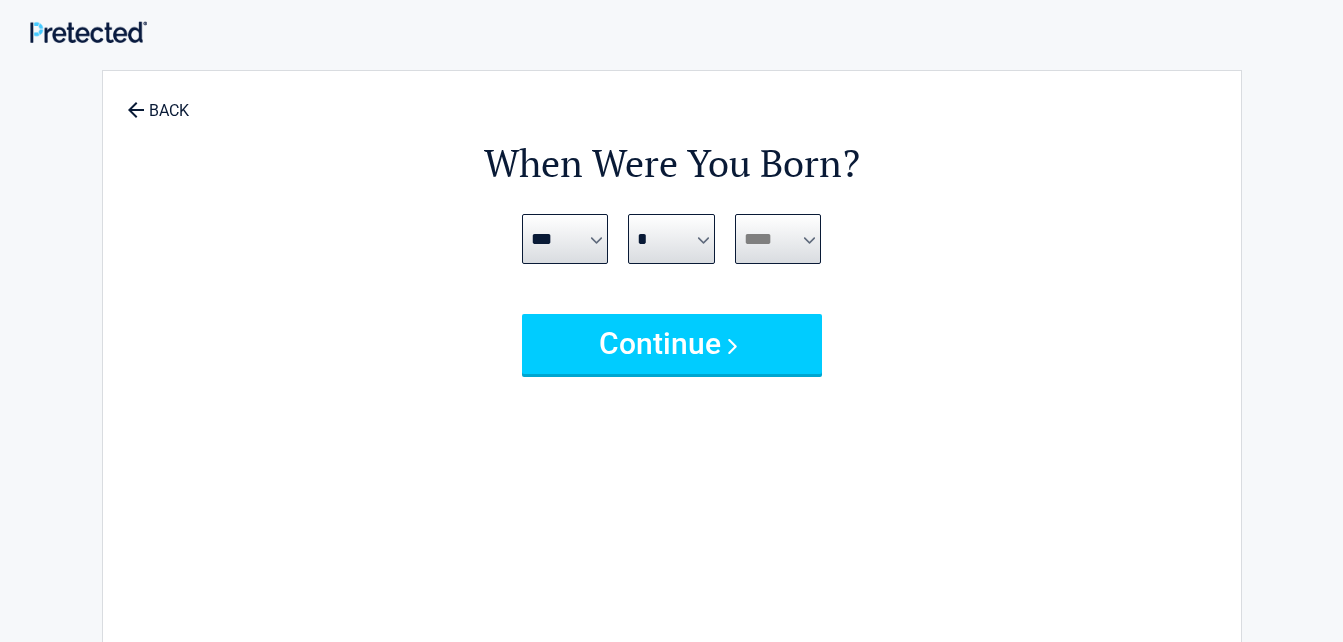 select on "****" 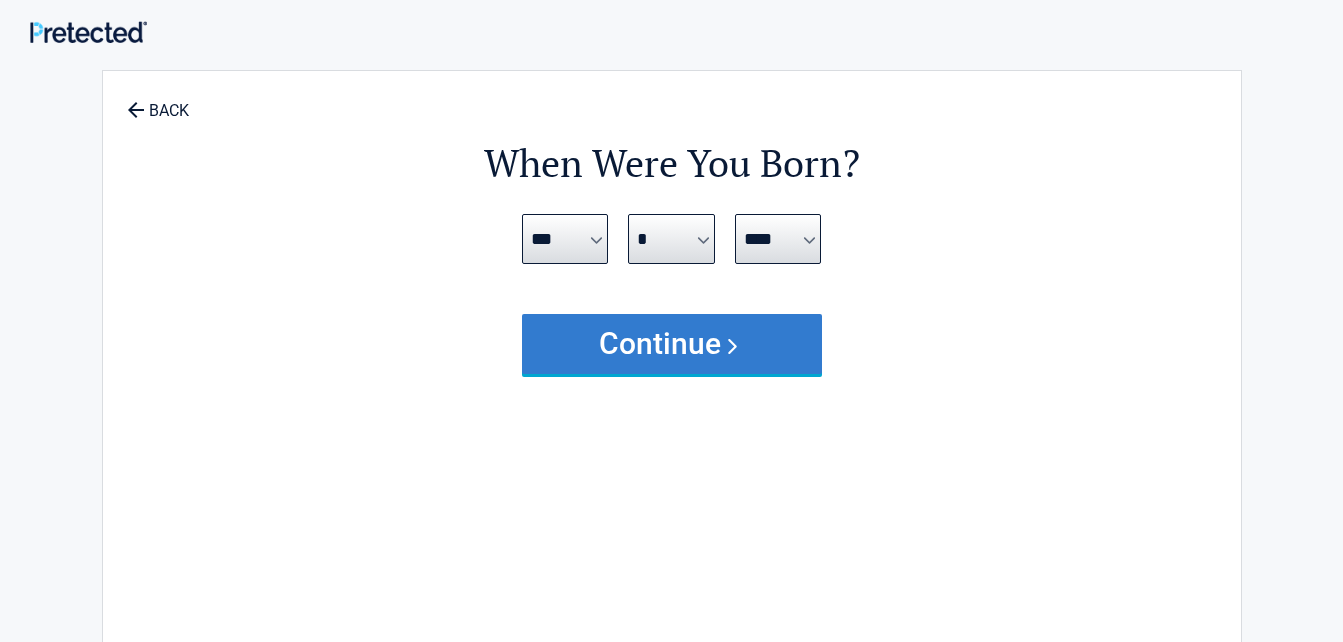 click on "Continue" at bounding box center (672, 344) 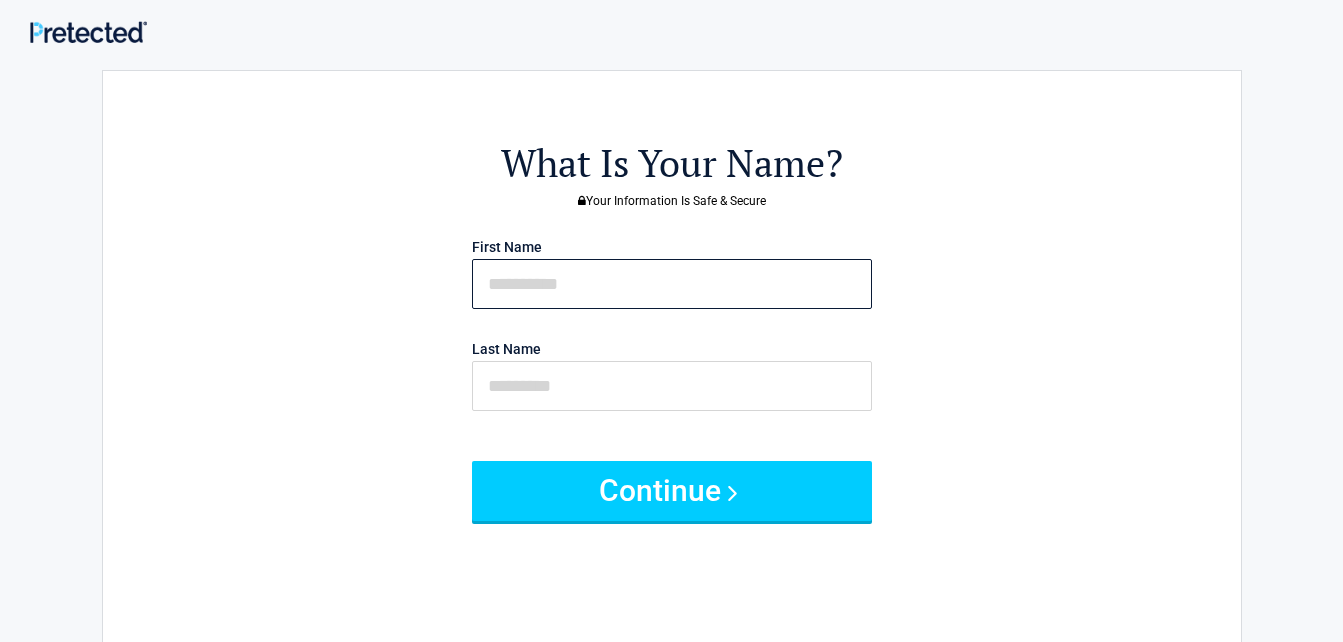 click at bounding box center [672, 284] 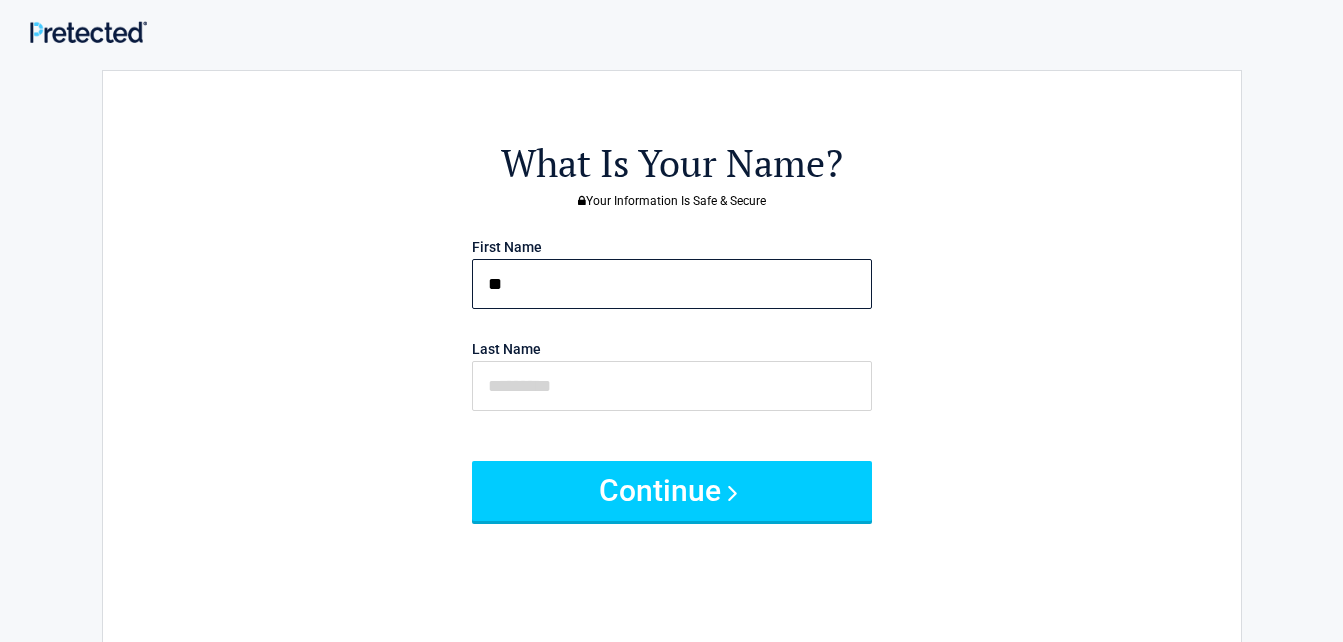 type on "**" 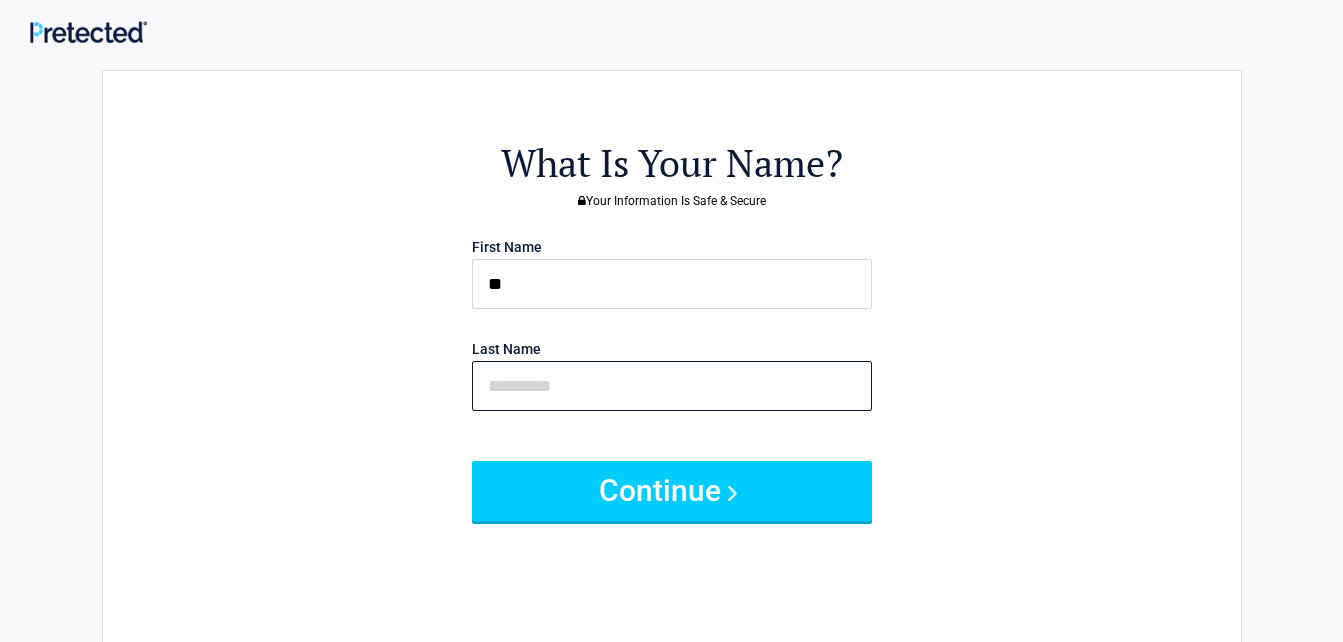click at bounding box center (672, 386) 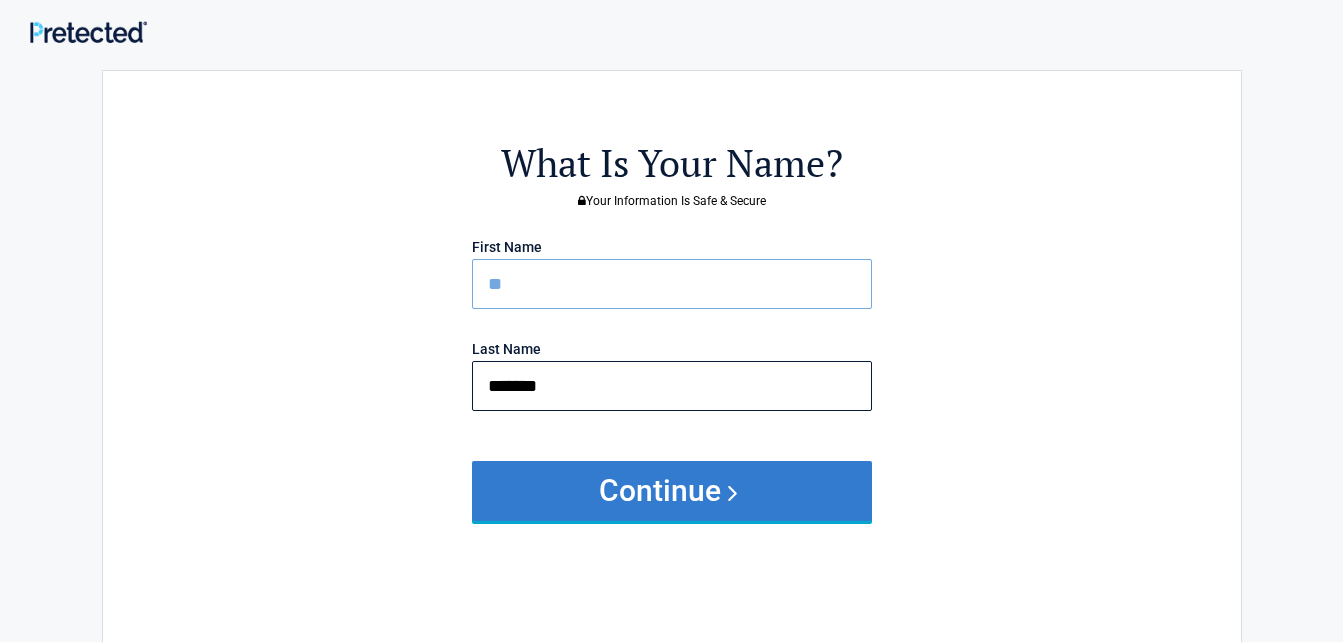type on "*******" 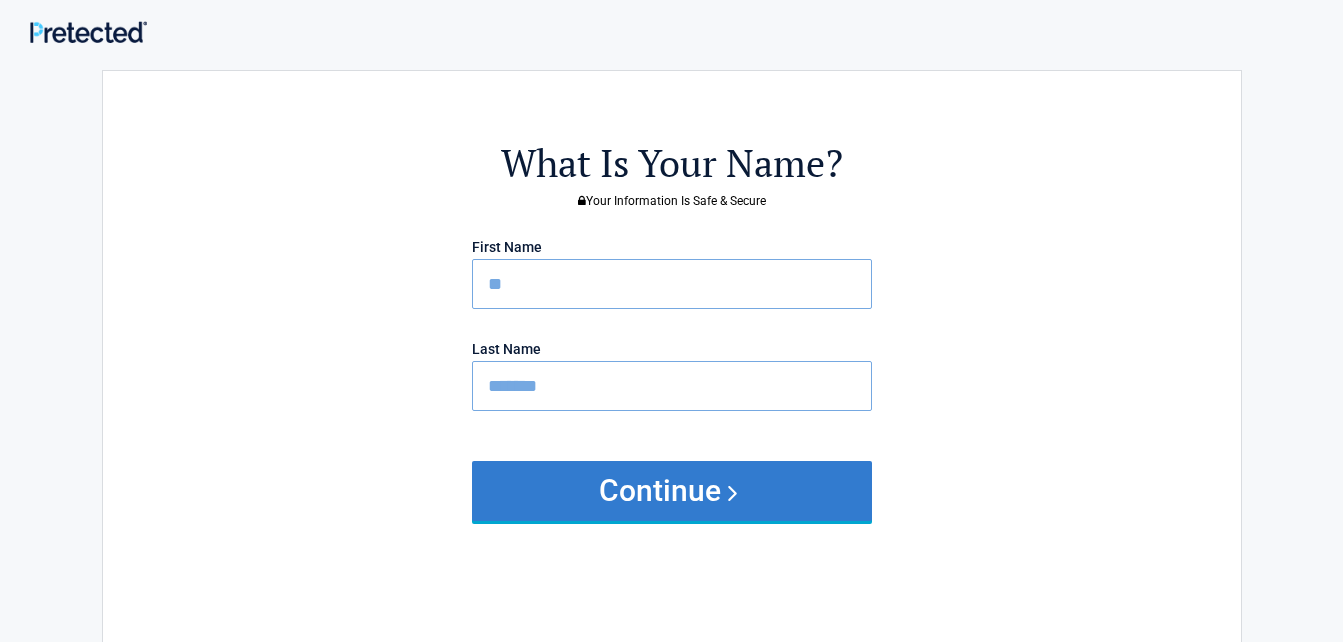 click on "Continue" at bounding box center [672, 491] 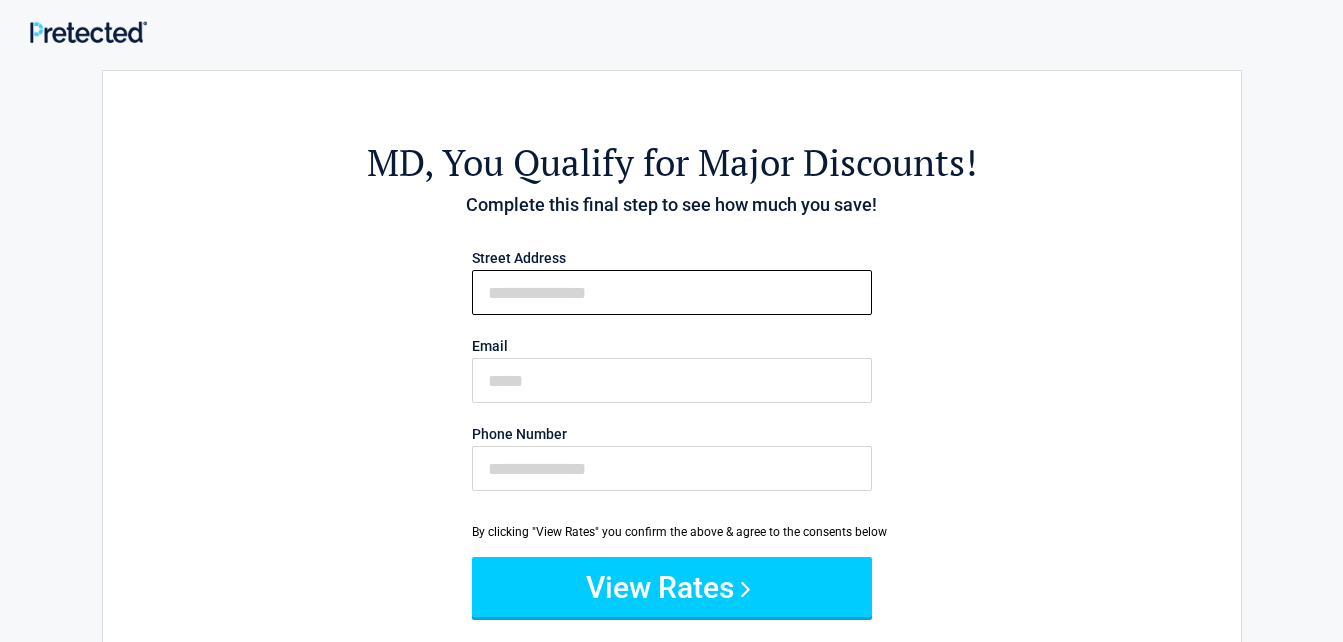 click on "First Name" at bounding box center [672, 292] 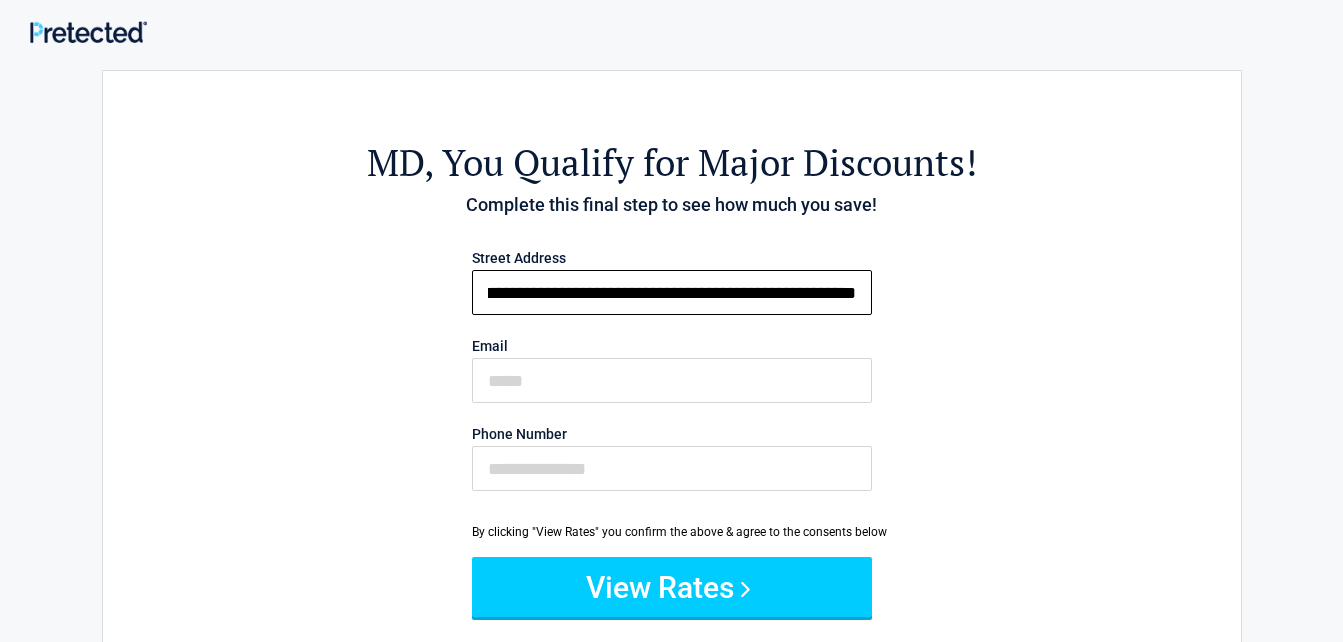 scroll, scrollTop: 0, scrollLeft: 74, axis: horizontal 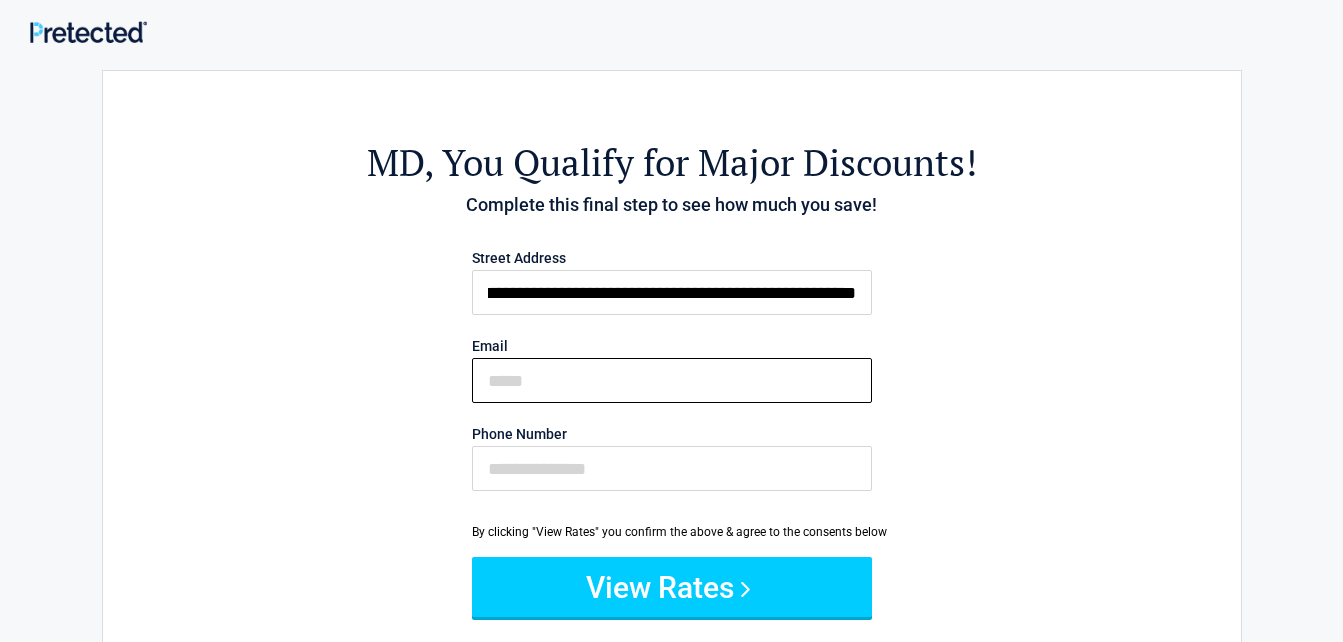 click on "Email" at bounding box center (672, 380) 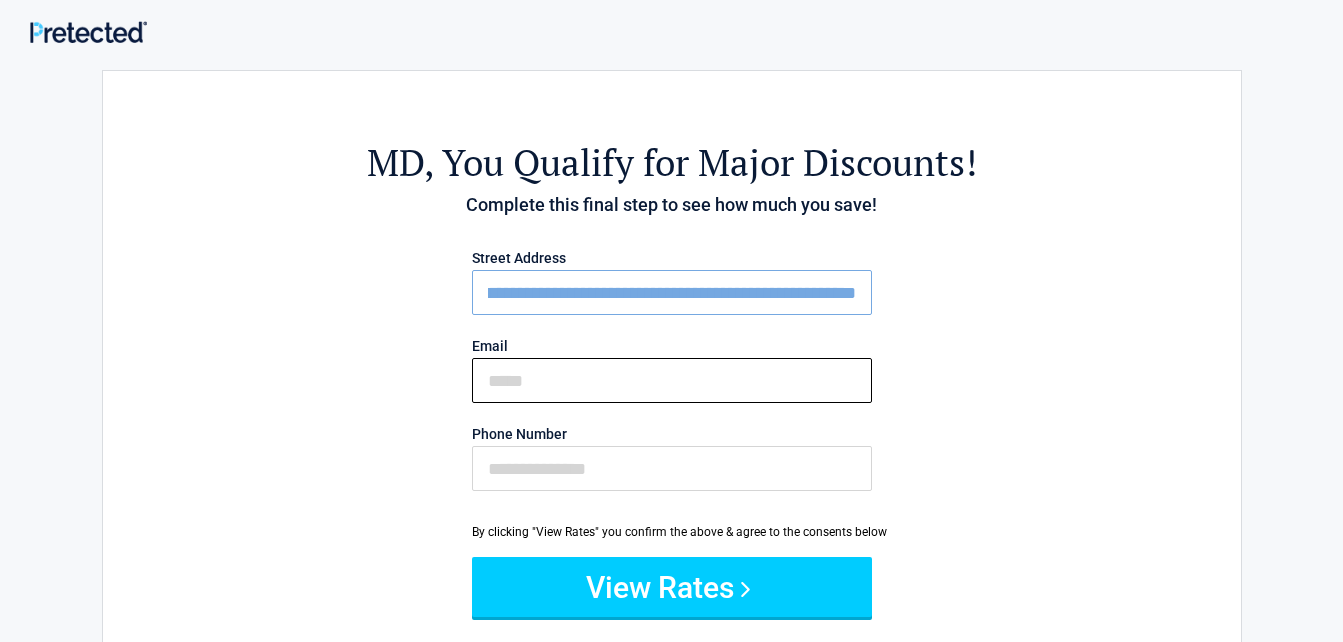 scroll, scrollTop: 0, scrollLeft: 0, axis: both 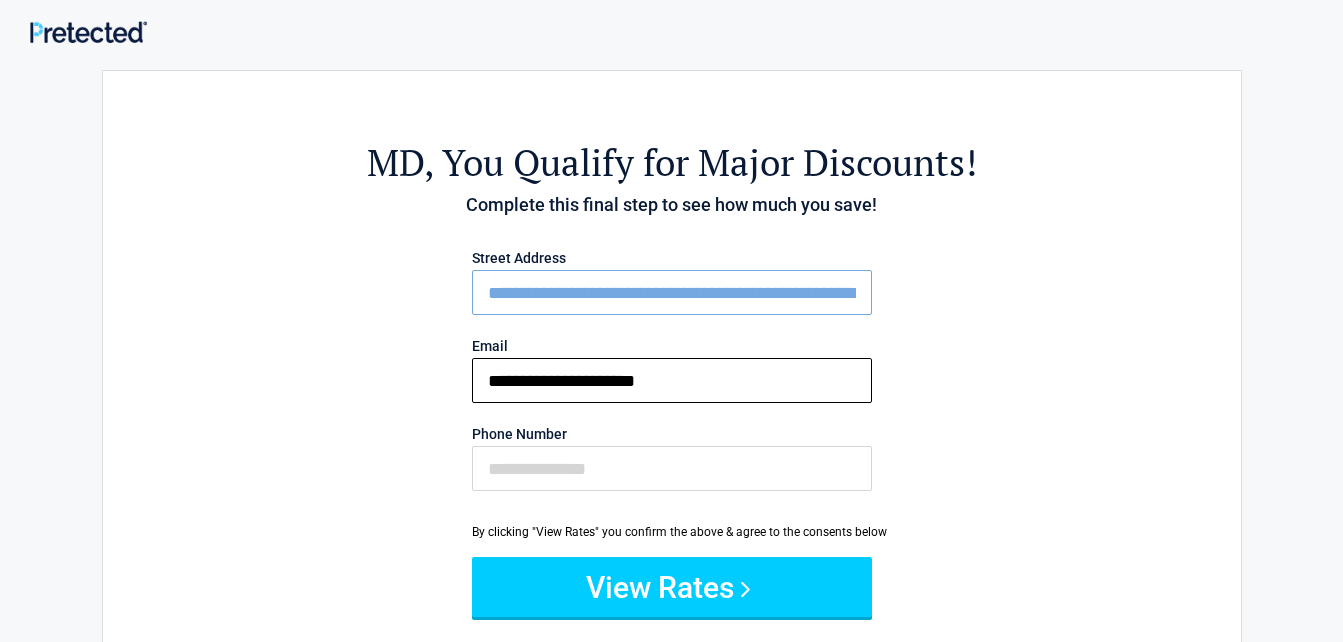 type on "**********" 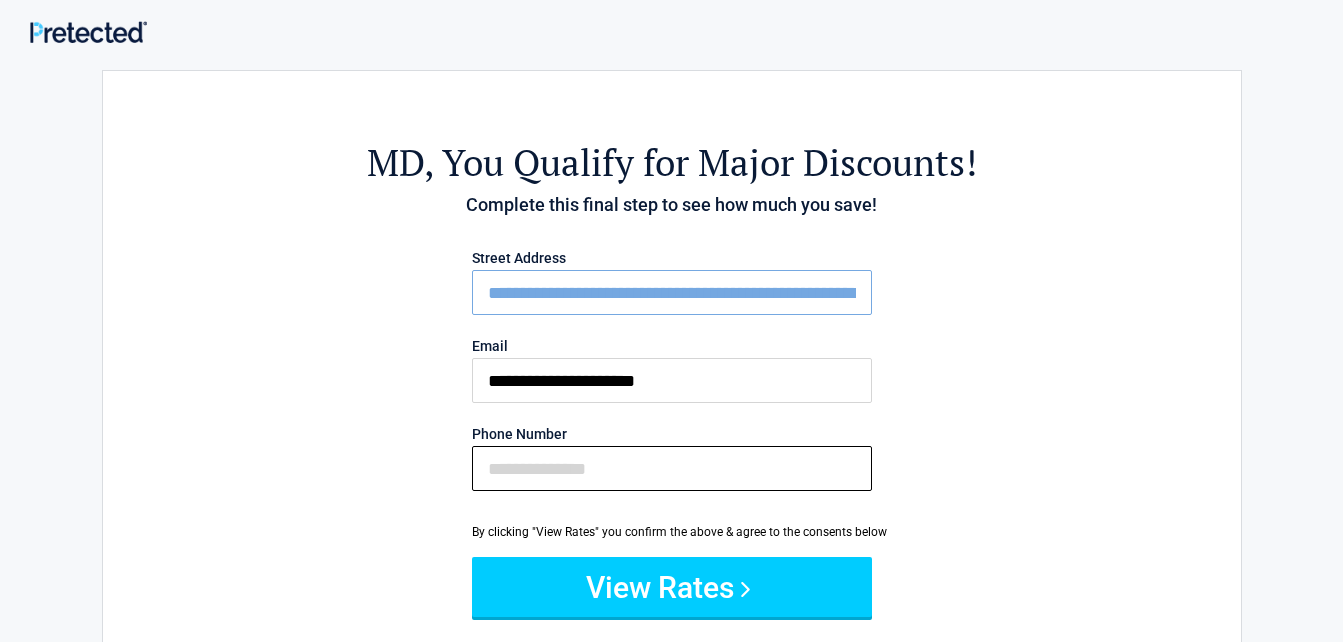 click on "Phone Number" at bounding box center (672, 468) 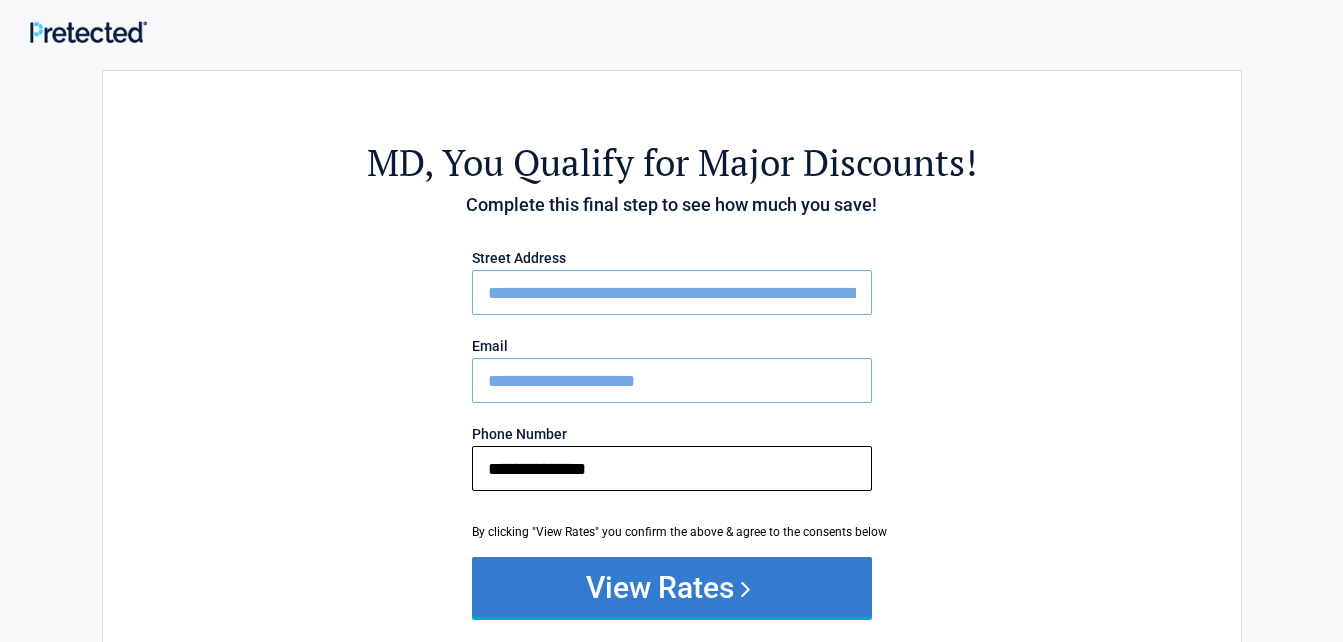type on "**********" 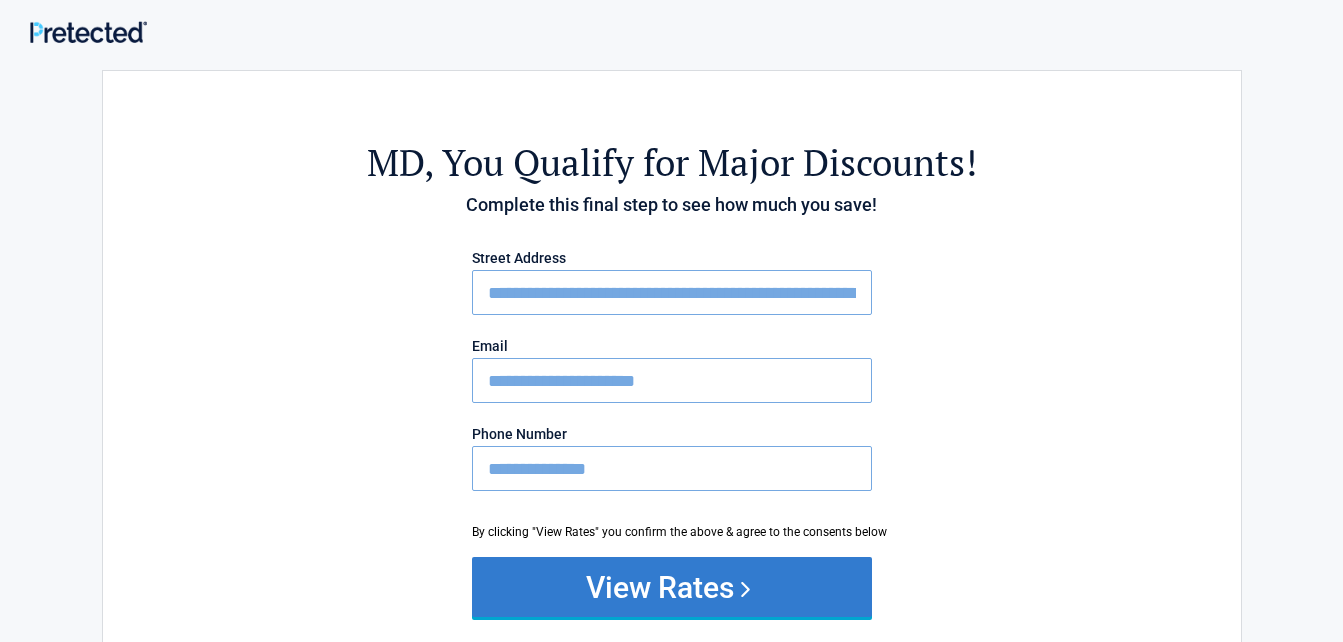 click on "View Rates" at bounding box center [672, 587] 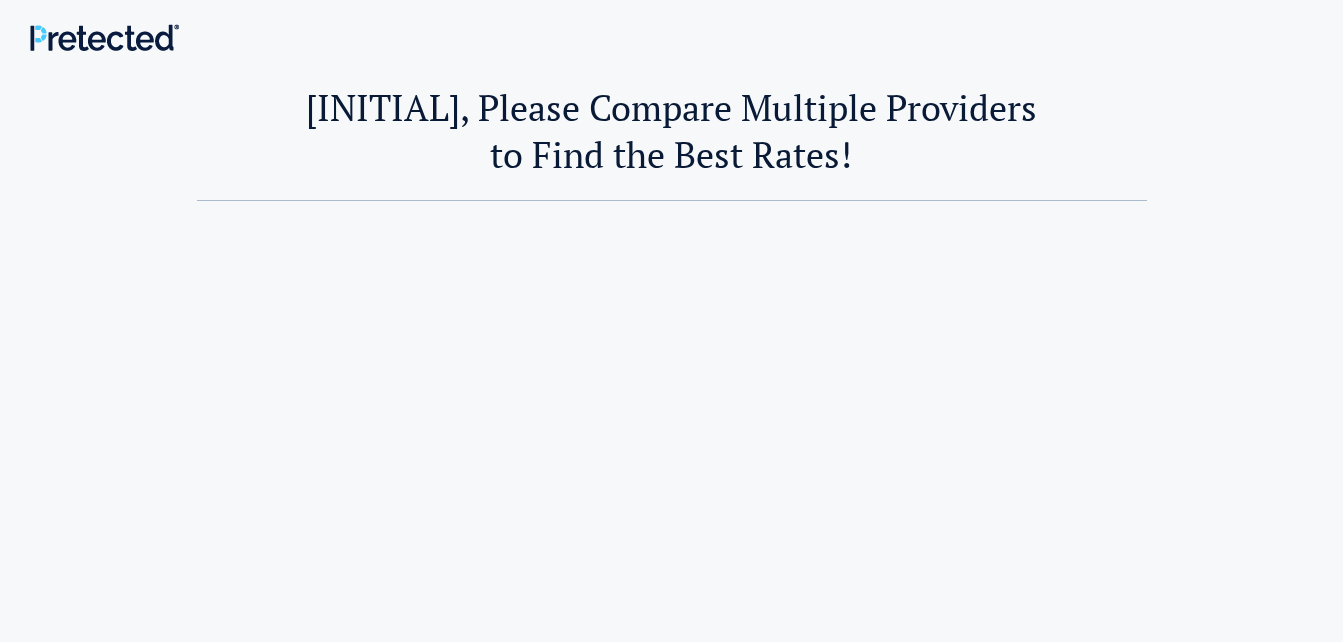 scroll, scrollTop: 0, scrollLeft: 0, axis: both 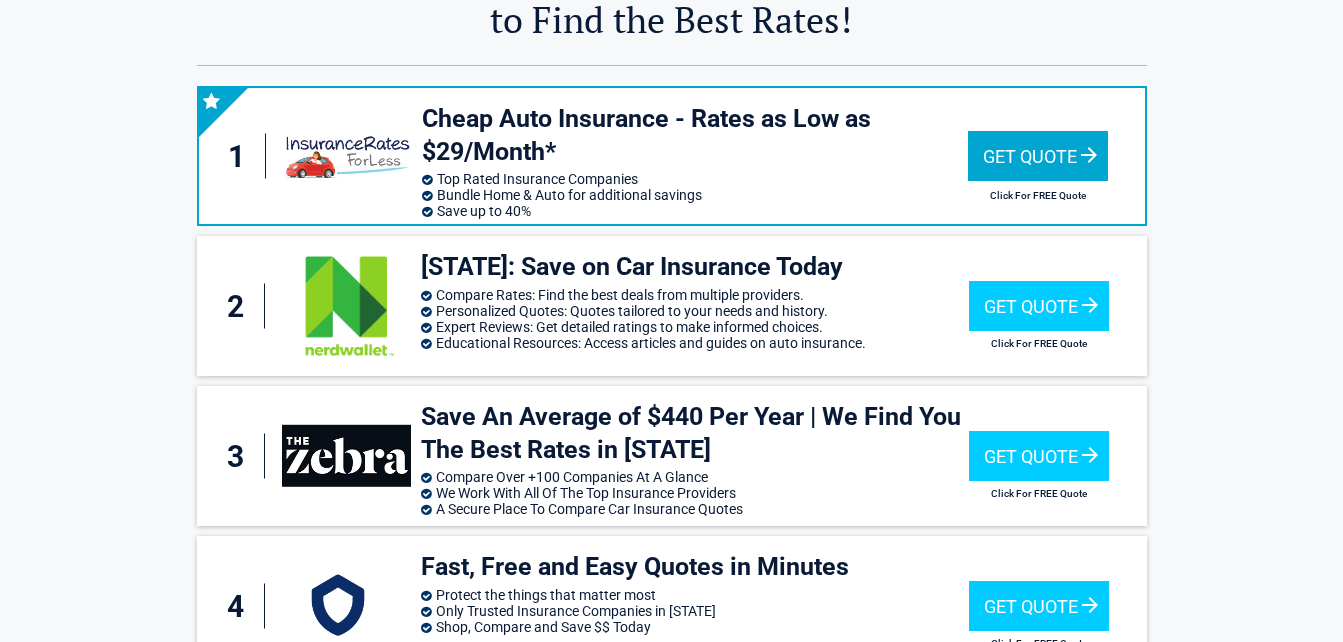 click on "Get Quote" at bounding box center (1038, 156) 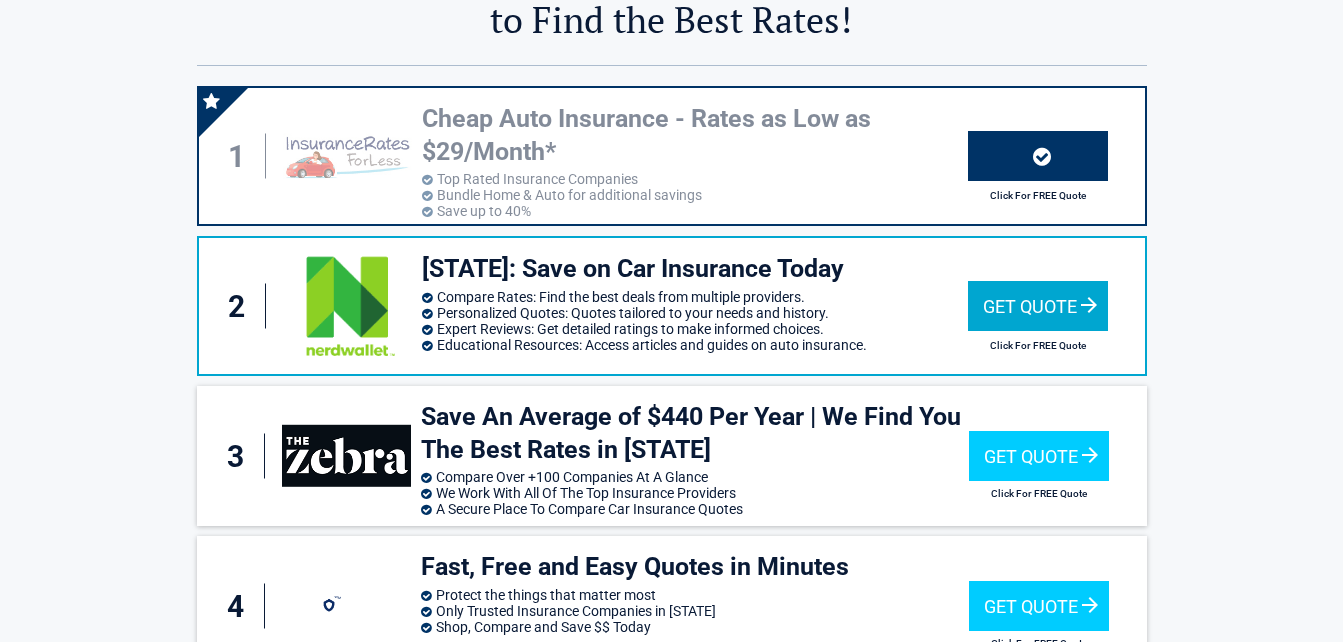 click on "Get Quote" at bounding box center [1038, 306] 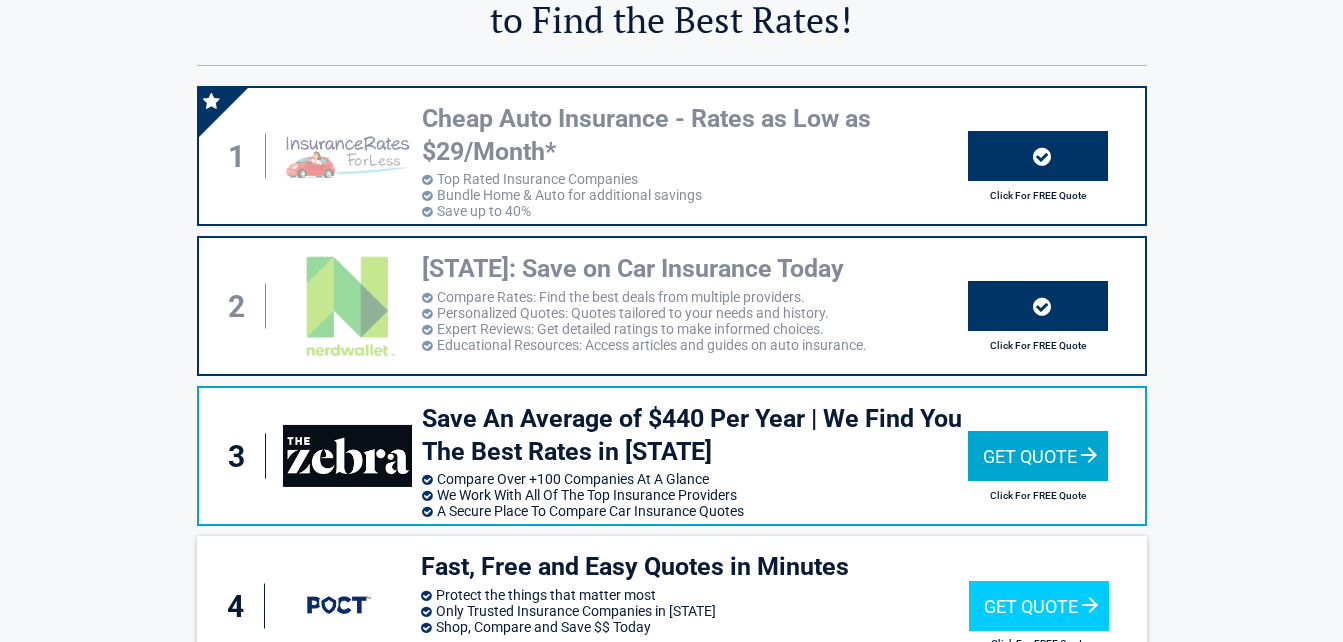 click on "Get Quote" at bounding box center (1038, 456) 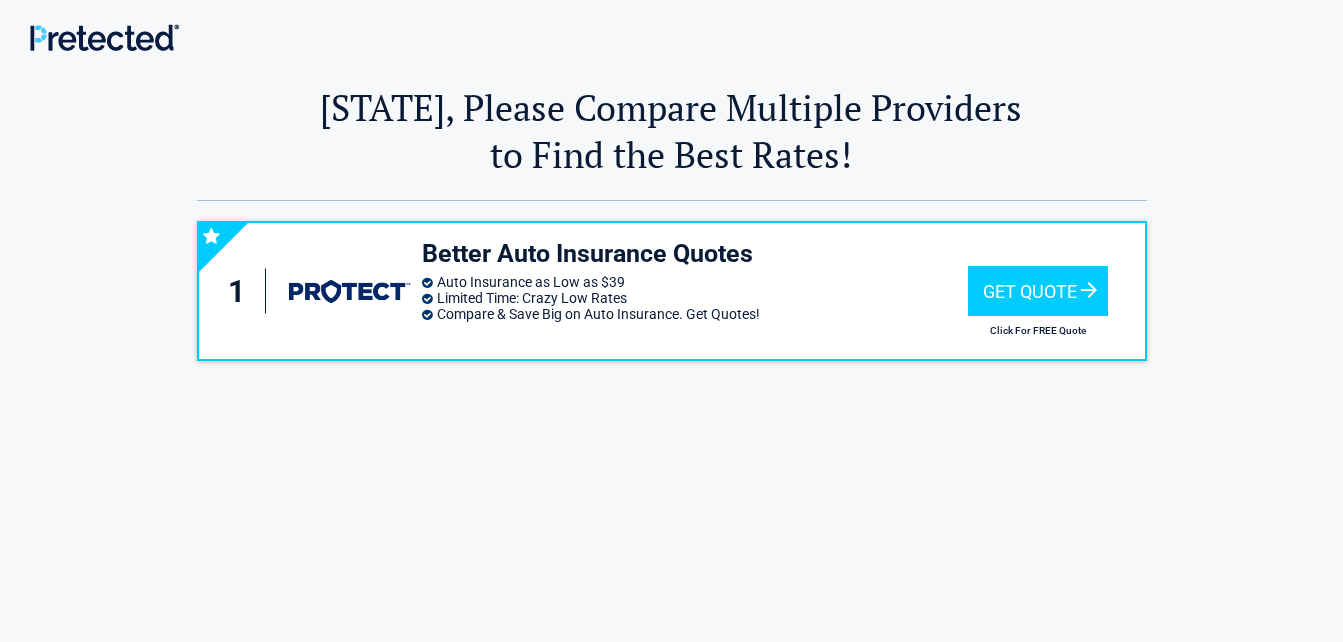 scroll, scrollTop: 139, scrollLeft: 0, axis: vertical 